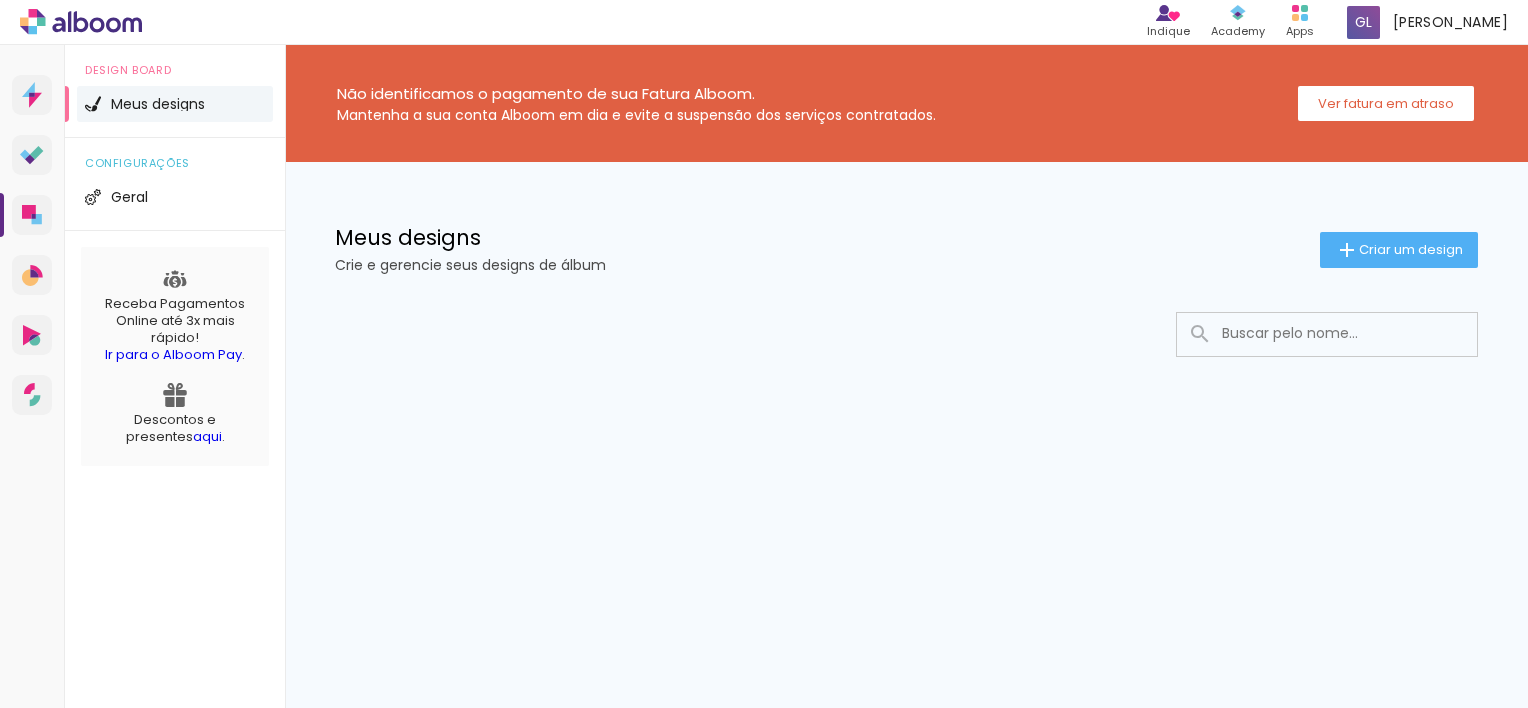 scroll, scrollTop: 0, scrollLeft: 0, axis: both 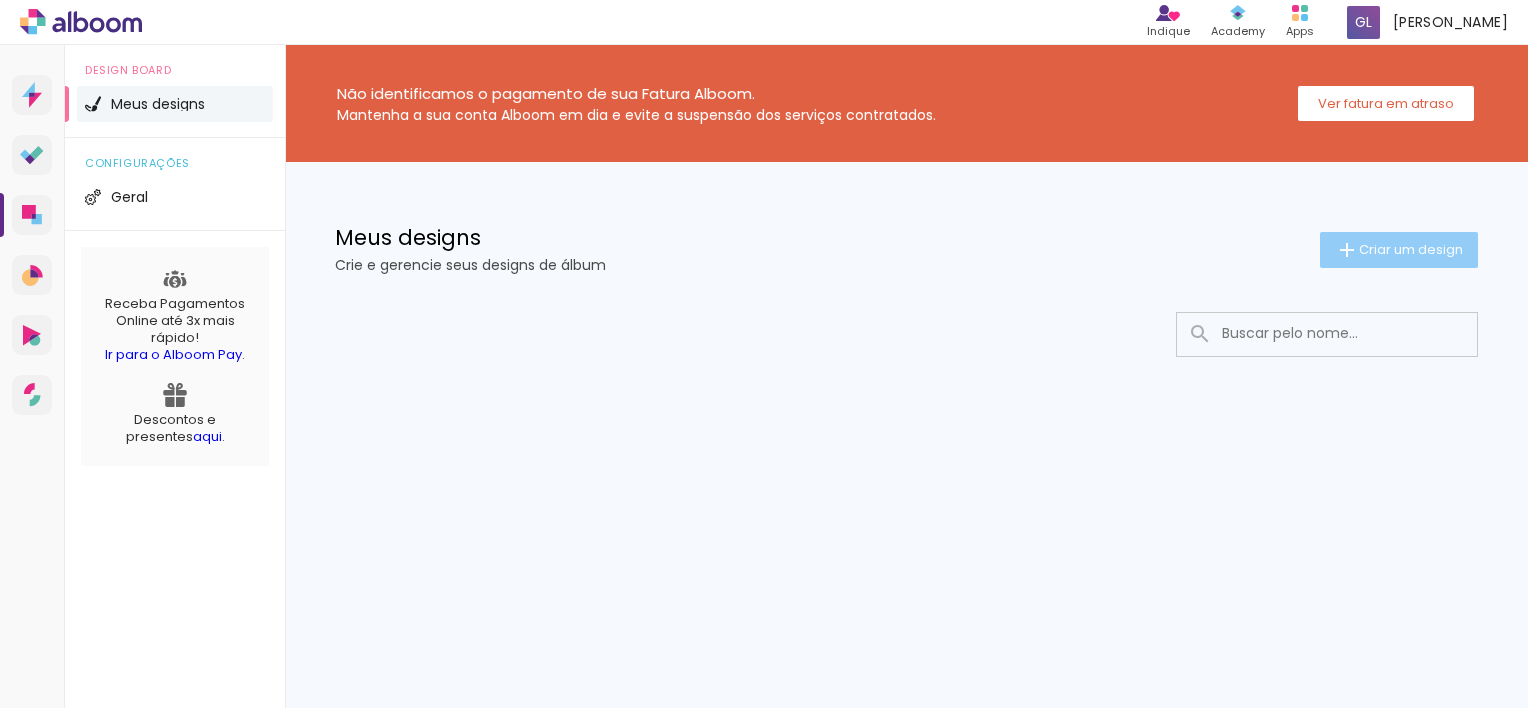 click on "Criar um design" 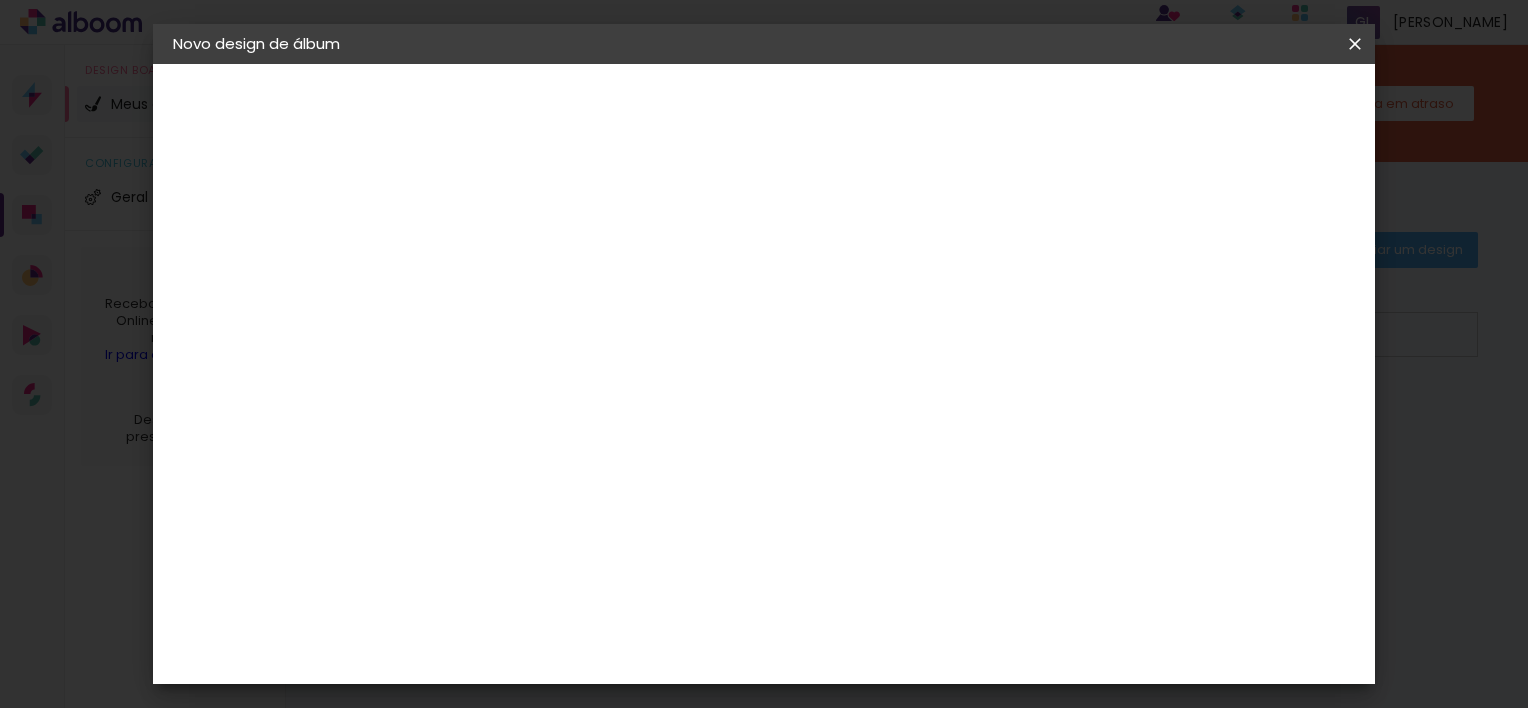 click at bounding box center [500, 268] 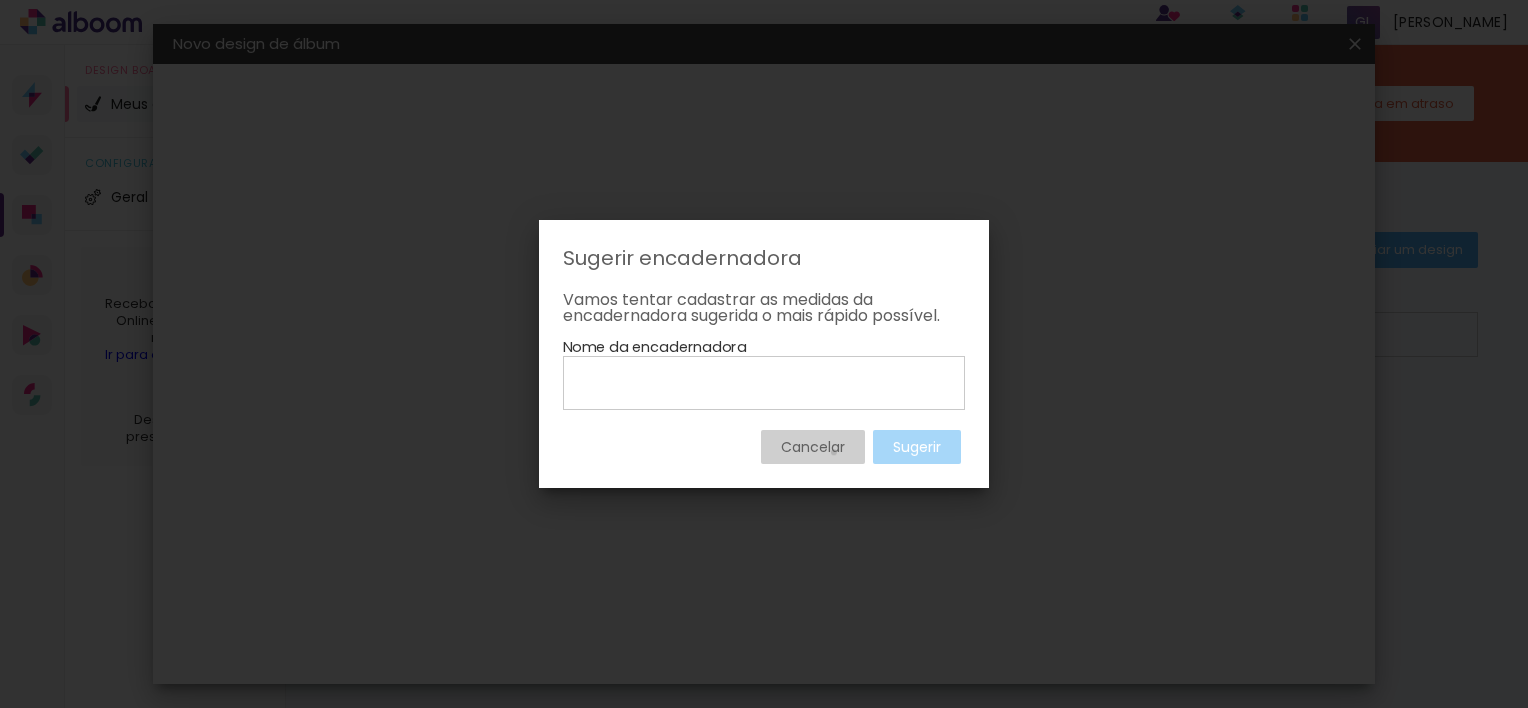 drag, startPoint x: 832, startPoint y: 452, endPoint x: 910, endPoint y: 417, distance: 85.49269 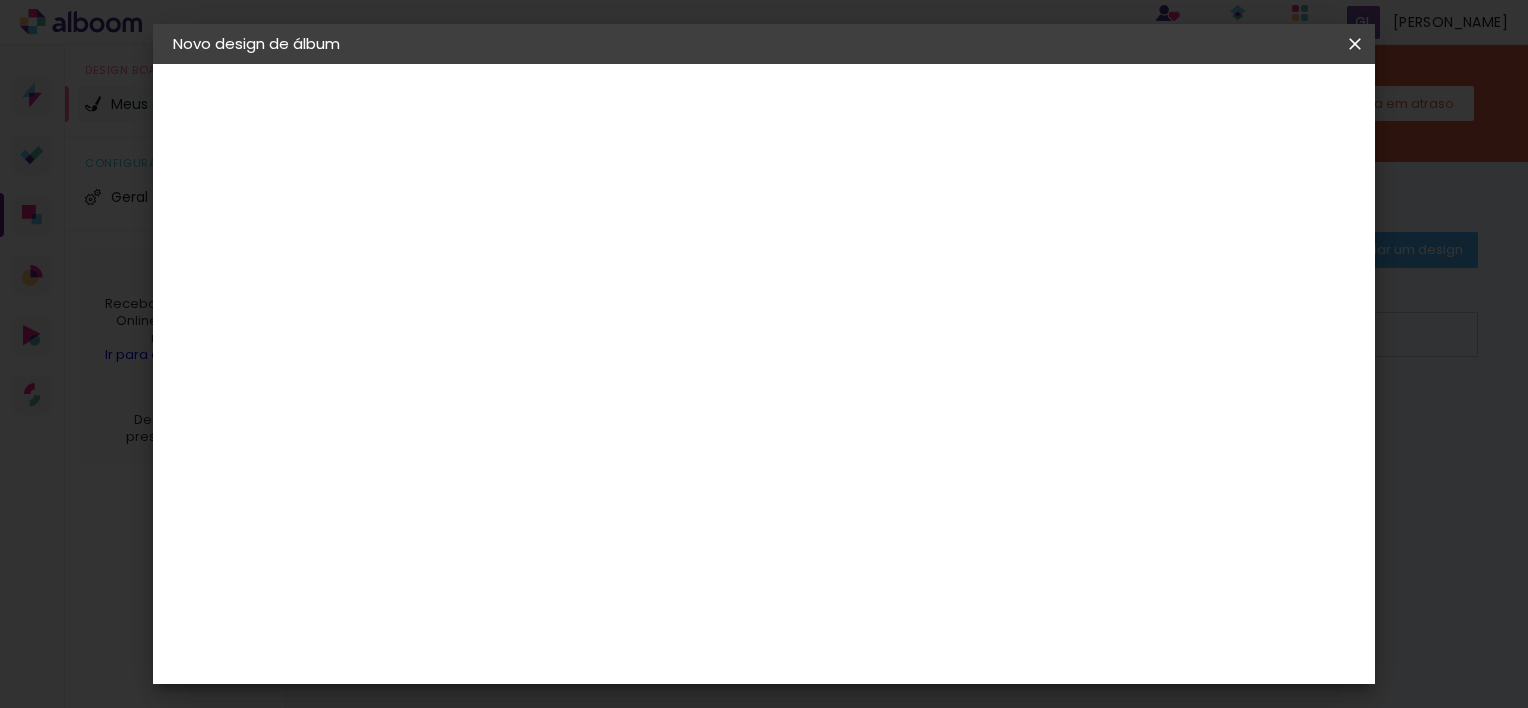 click on "Tamanho Livre" at bounding box center [0, 0] 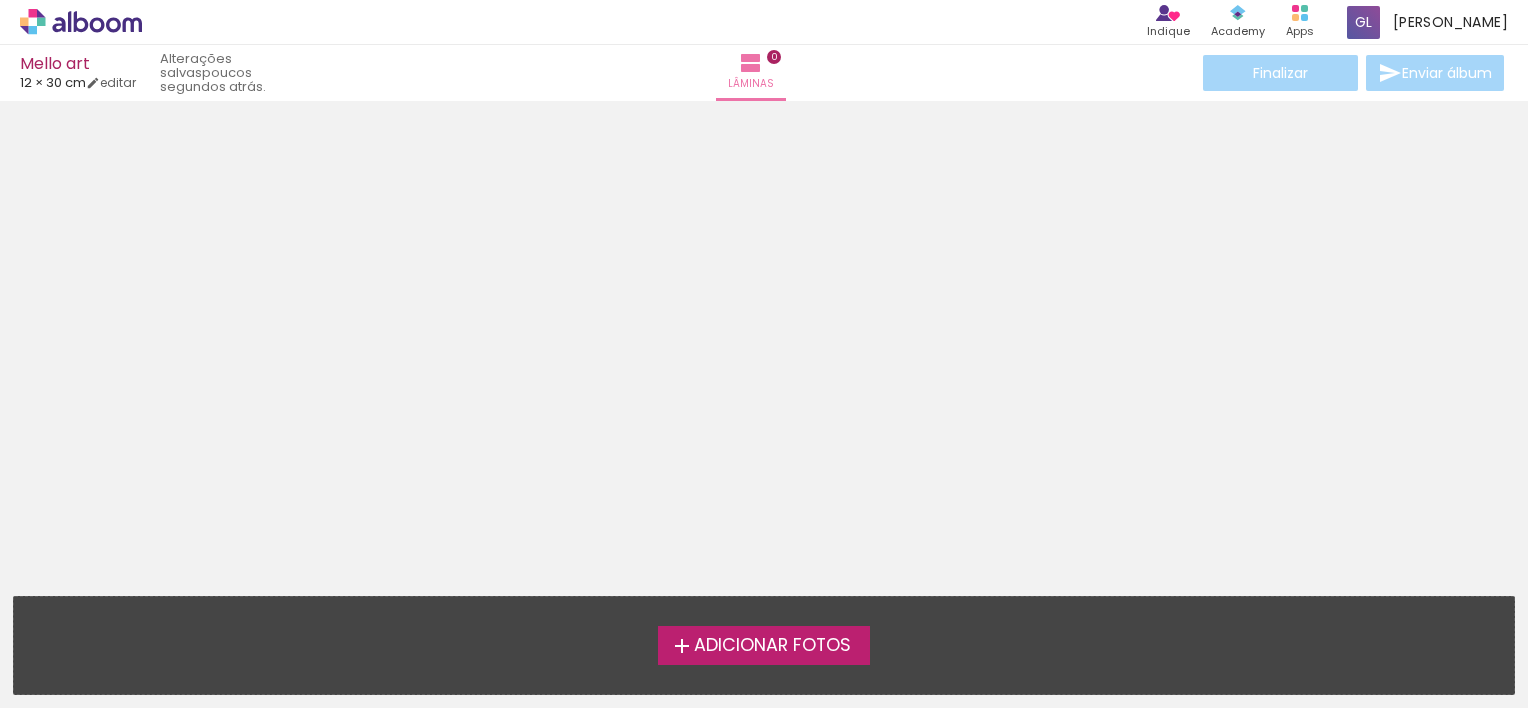 click on "Adicionar Fotos Solte suas fotos aqui..." at bounding box center [764, 645] 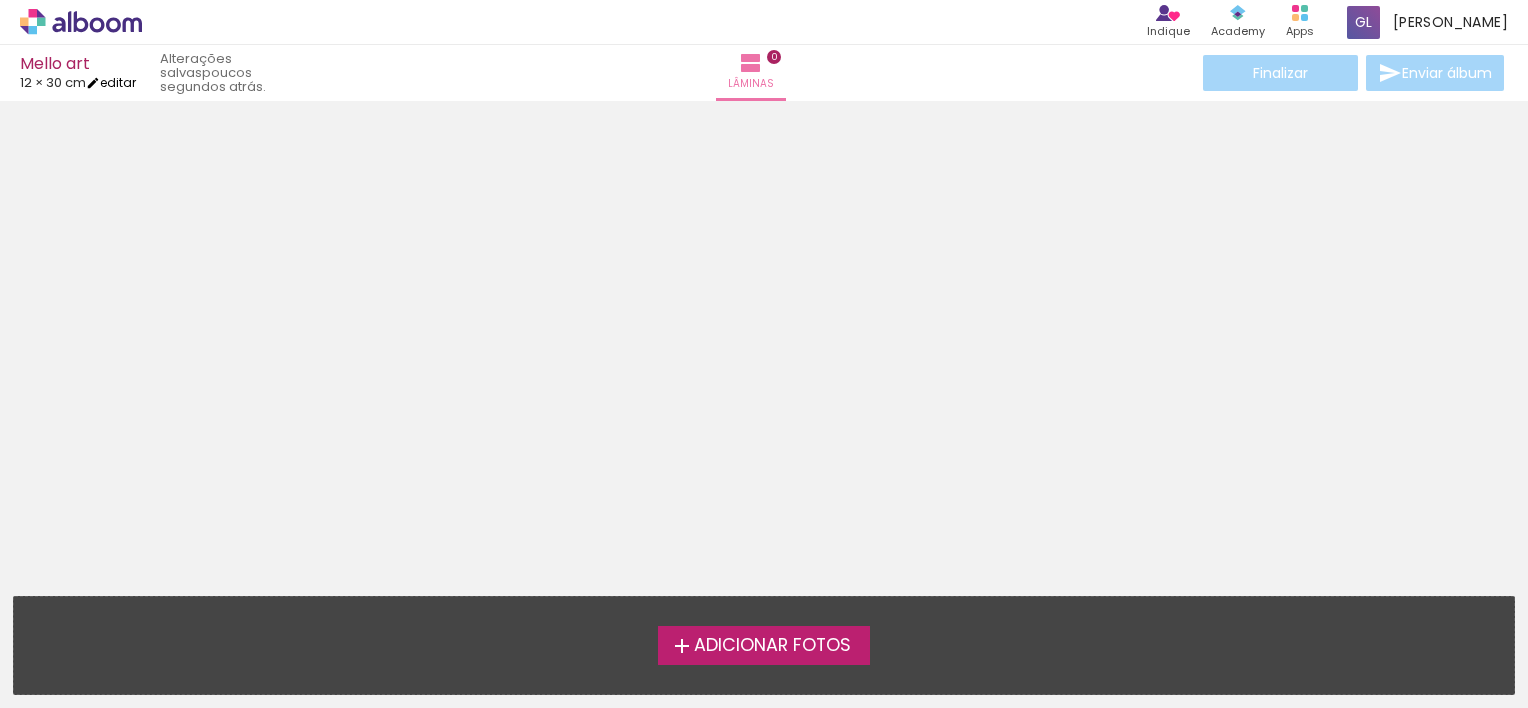 click on "editar" at bounding box center [111, 82] 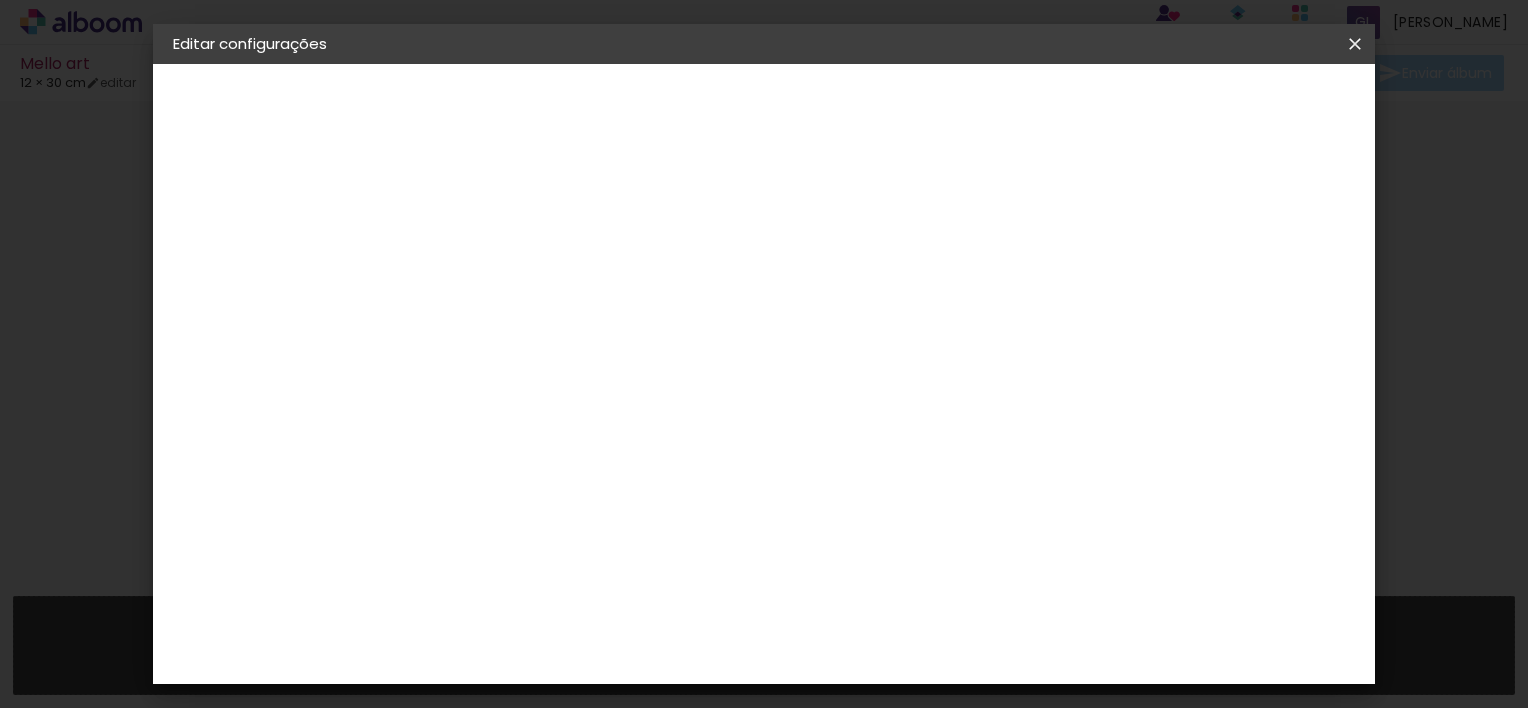 click at bounding box center [1355, 44] 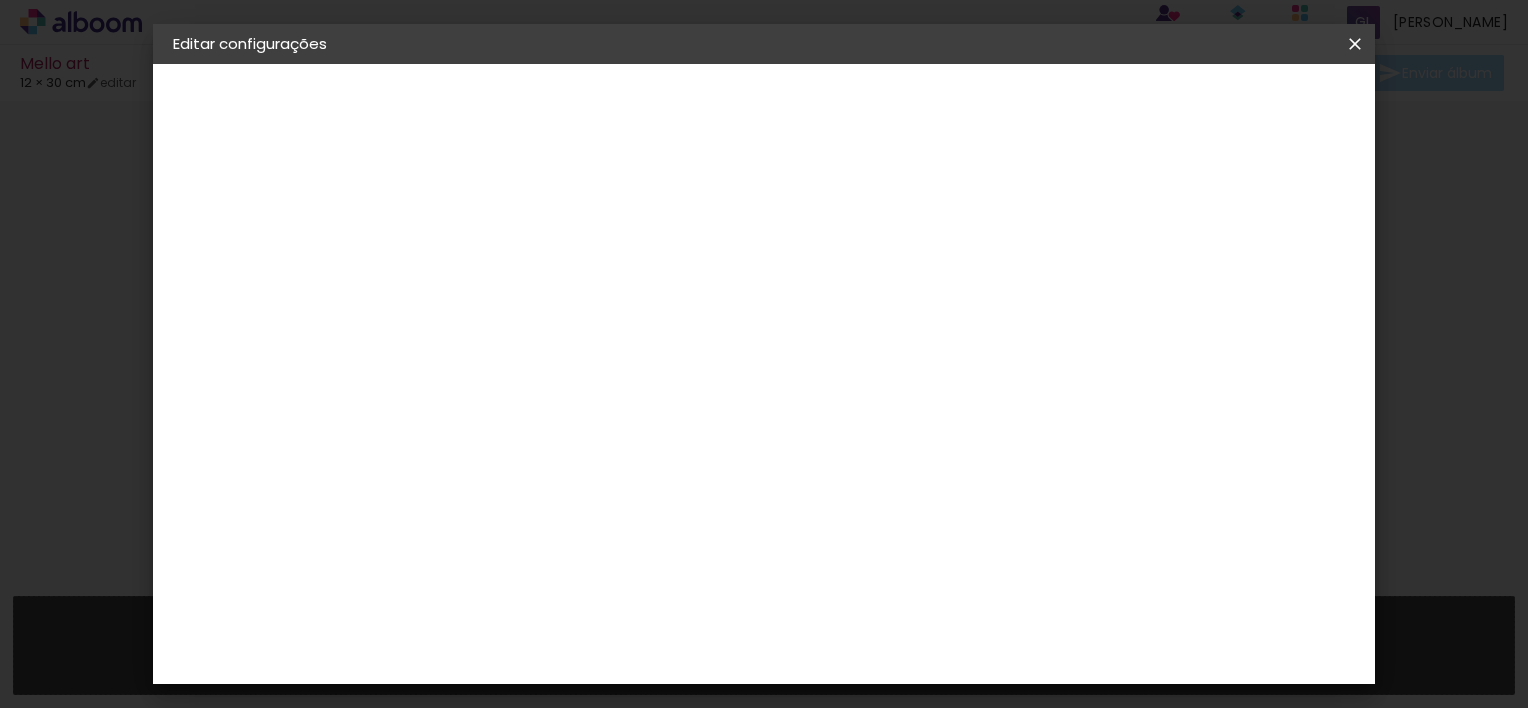 drag, startPoint x: 1355, startPoint y: 62, endPoint x: 1352, endPoint y: 43, distance: 19.235384 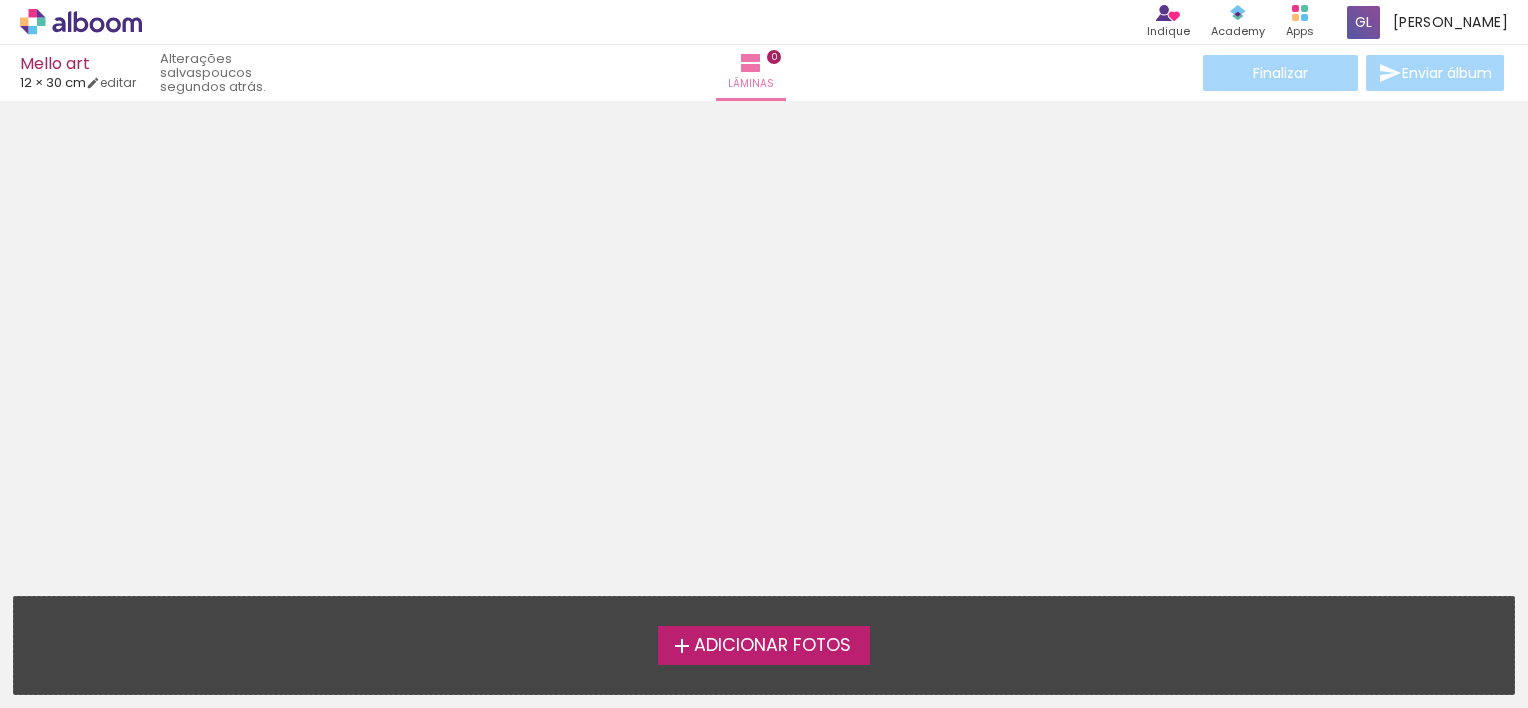 scroll, scrollTop: 63, scrollLeft: 0, axis: vertical 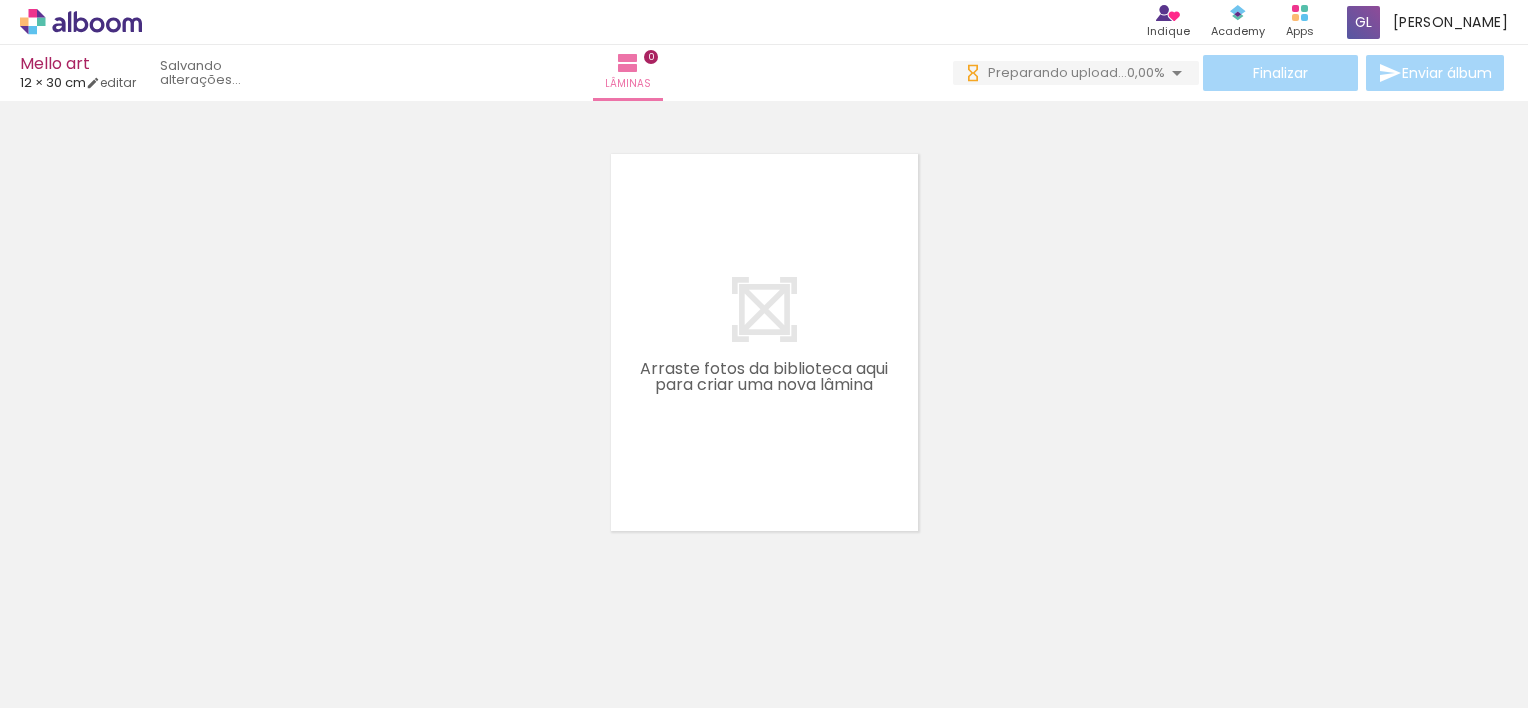 click at bounding box center (312, 640) 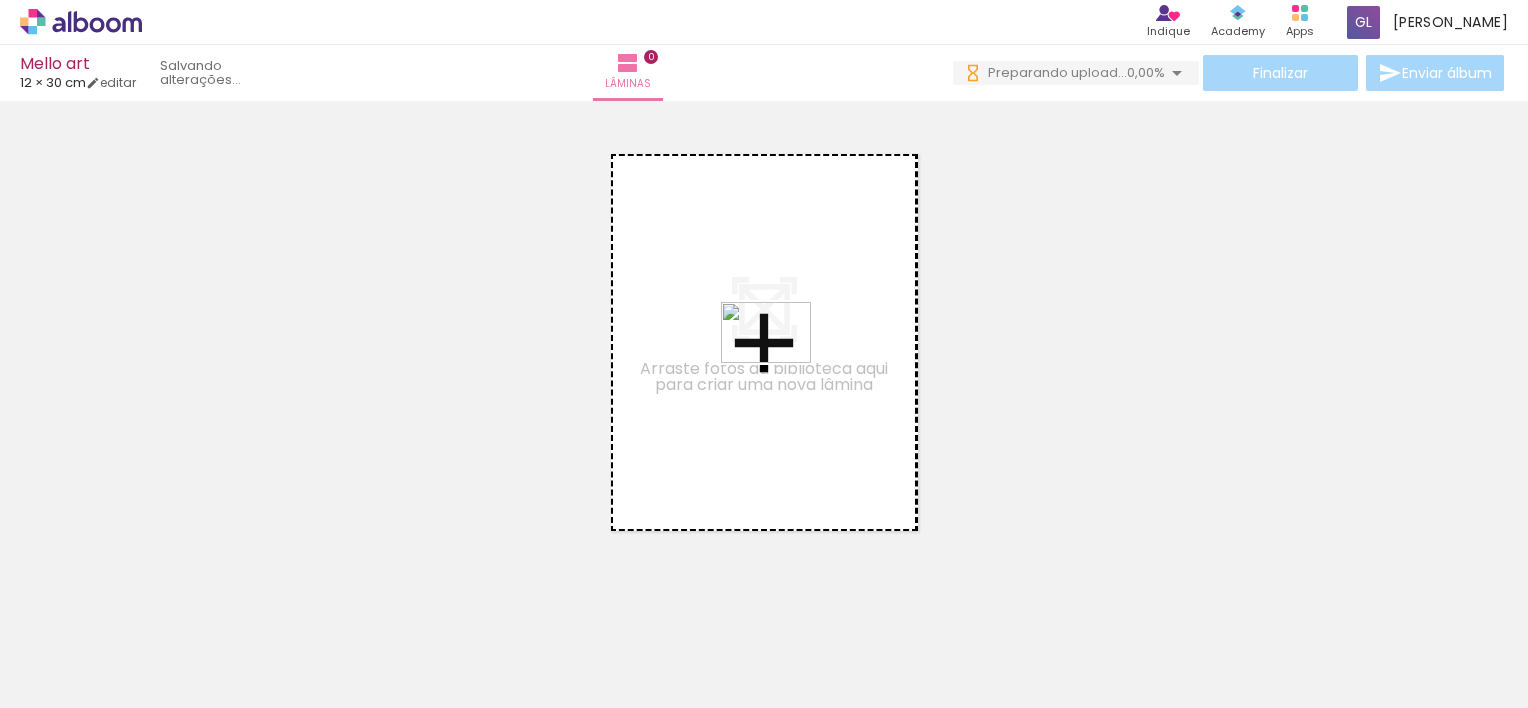 drag, startPoint x: 320, startPoint y: 634, endPoint x: 812, endPoint y: 356, distance: 565.1088 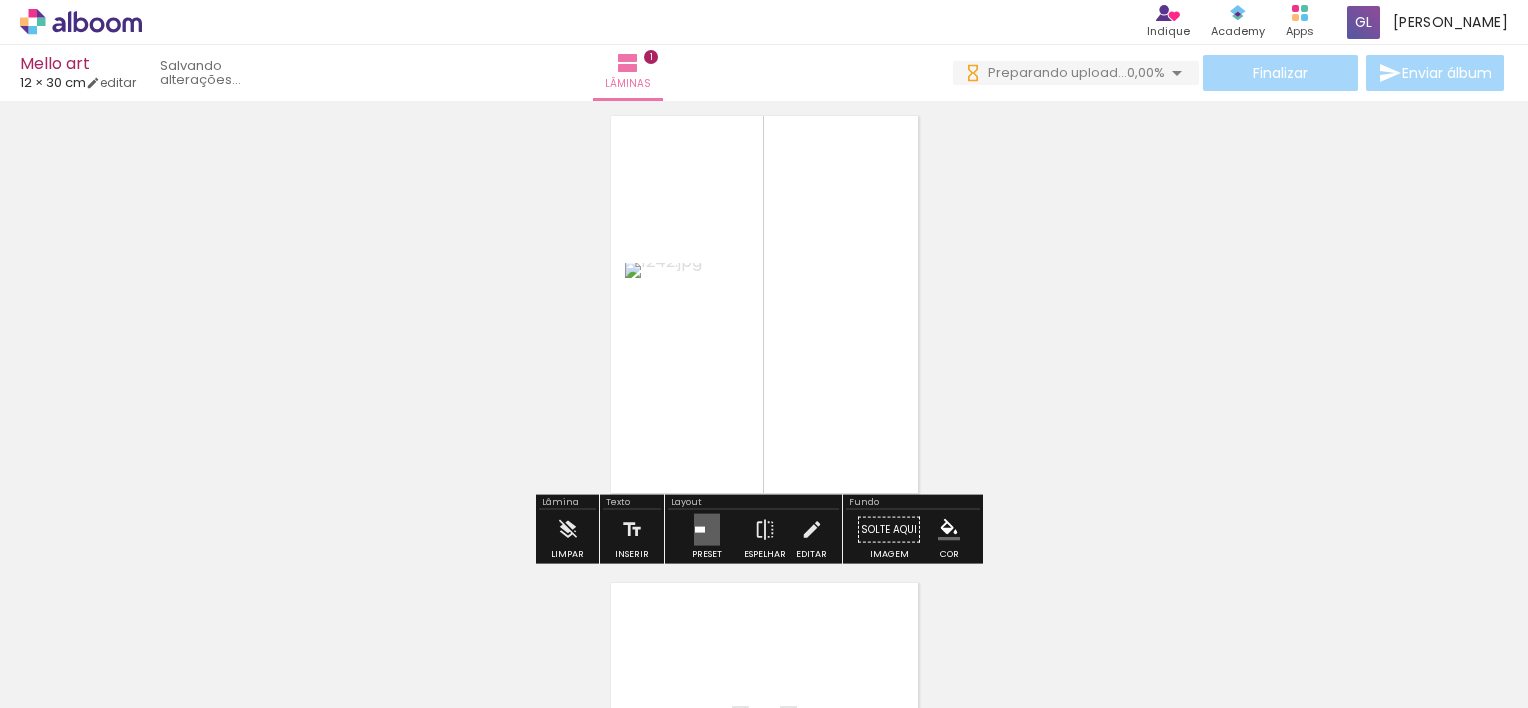 scroll, scrollTop: 25, scrollLeft: 0, axis: vertical 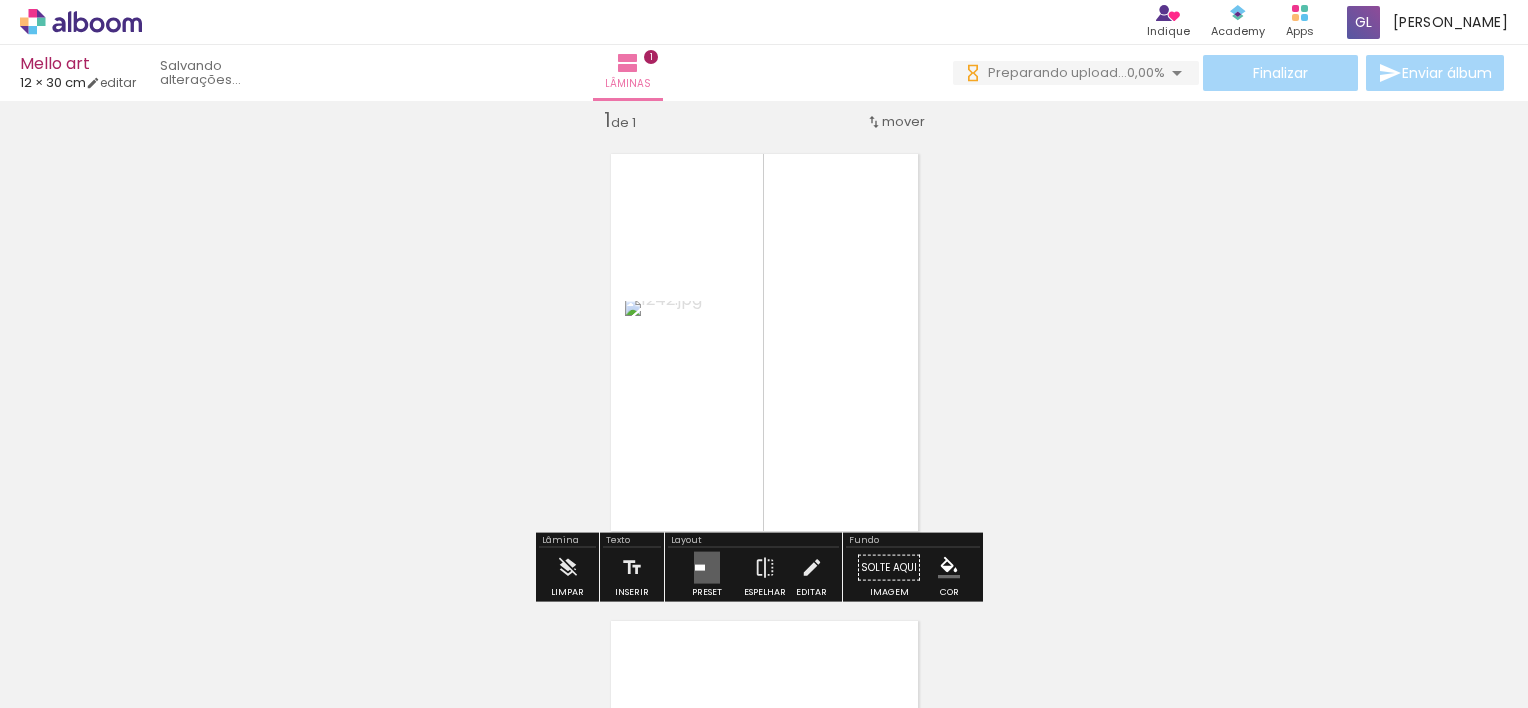 click 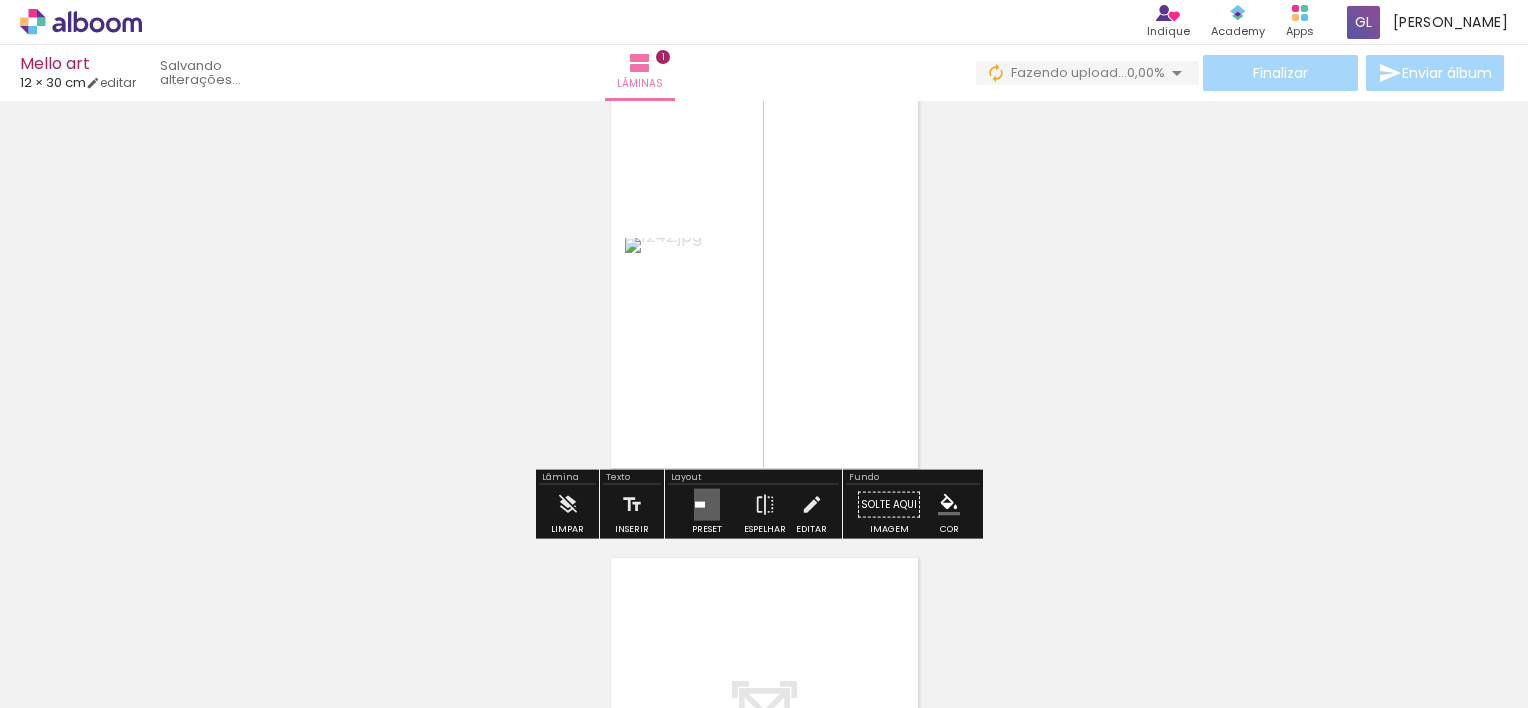 scroll, scrollTop: 125, scrollLeft: 0, axis: vertical 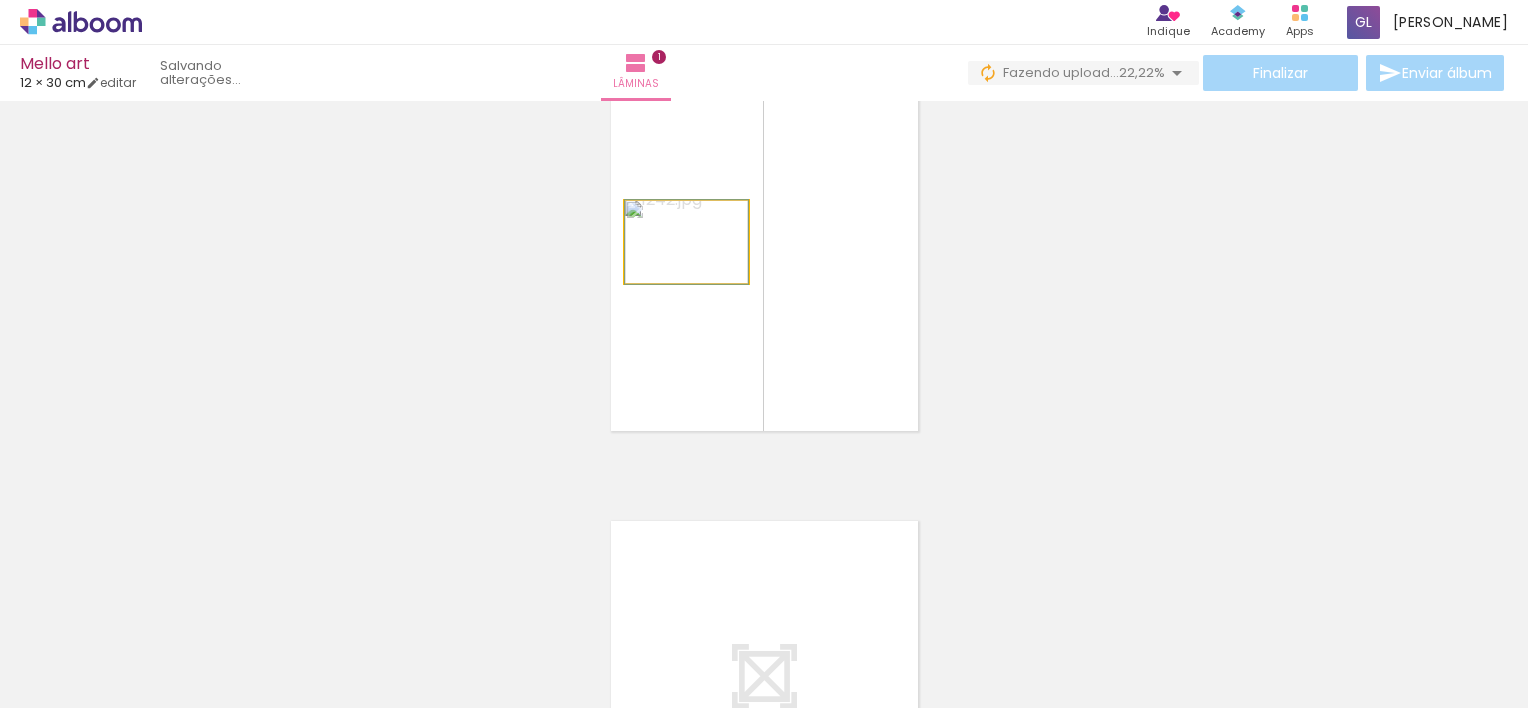 drag, startPoint x: 660, startPoint y: 222, endPoint x: 554, endPoint y: 236, distance: 106.92053 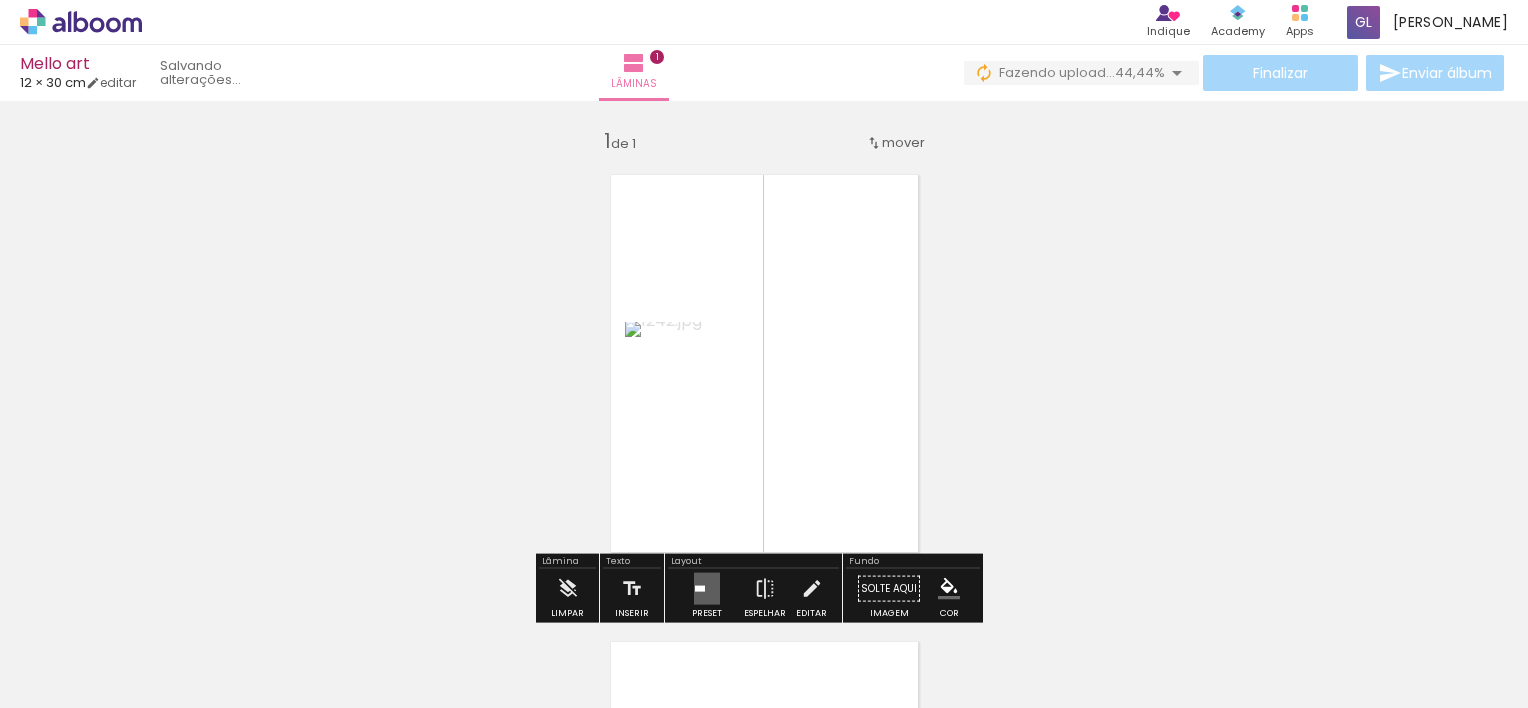 scroll, scrollTop: 0, scrollLeft: 0, axis: both 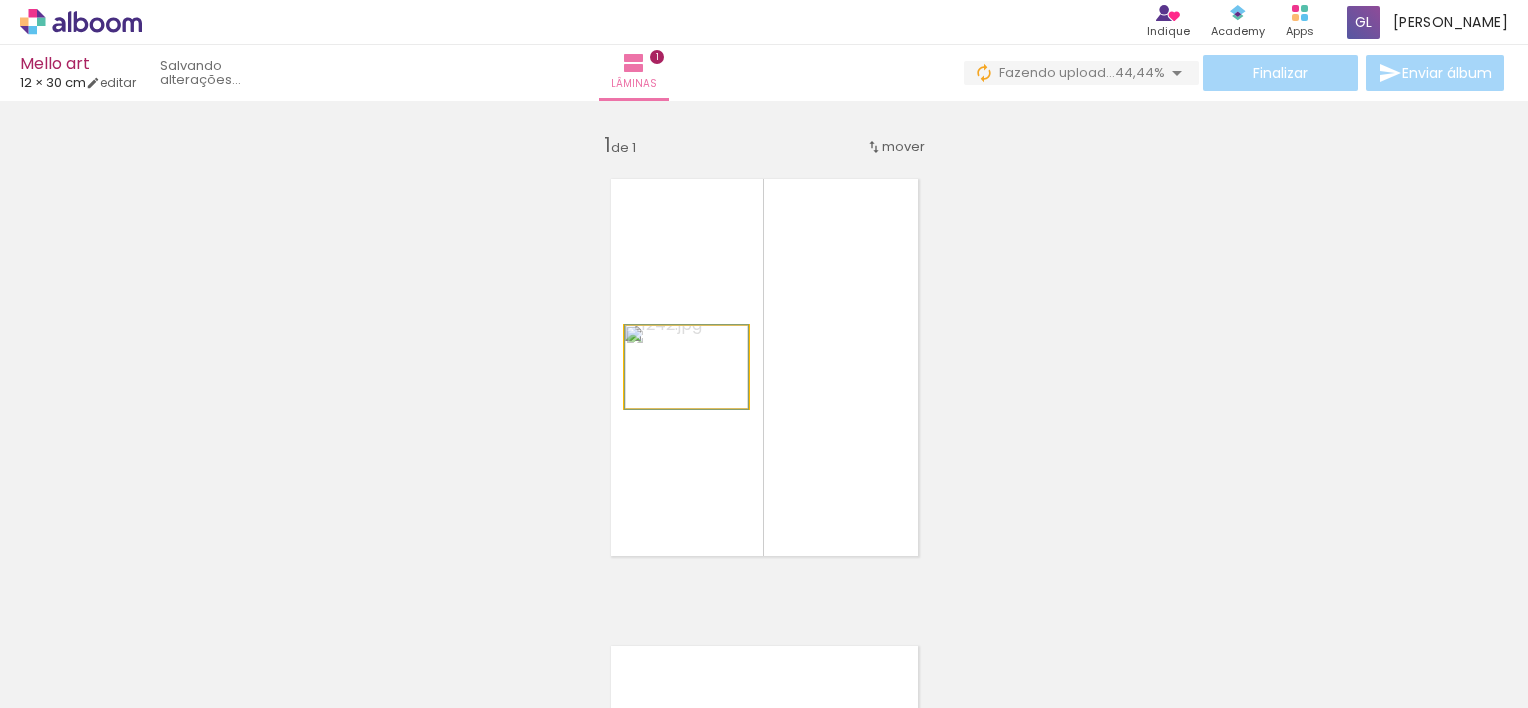 drag, startPoint x: 658, startPoint y: 344, endPoint x: 511, endPoint y: 356, distance: 147.48898 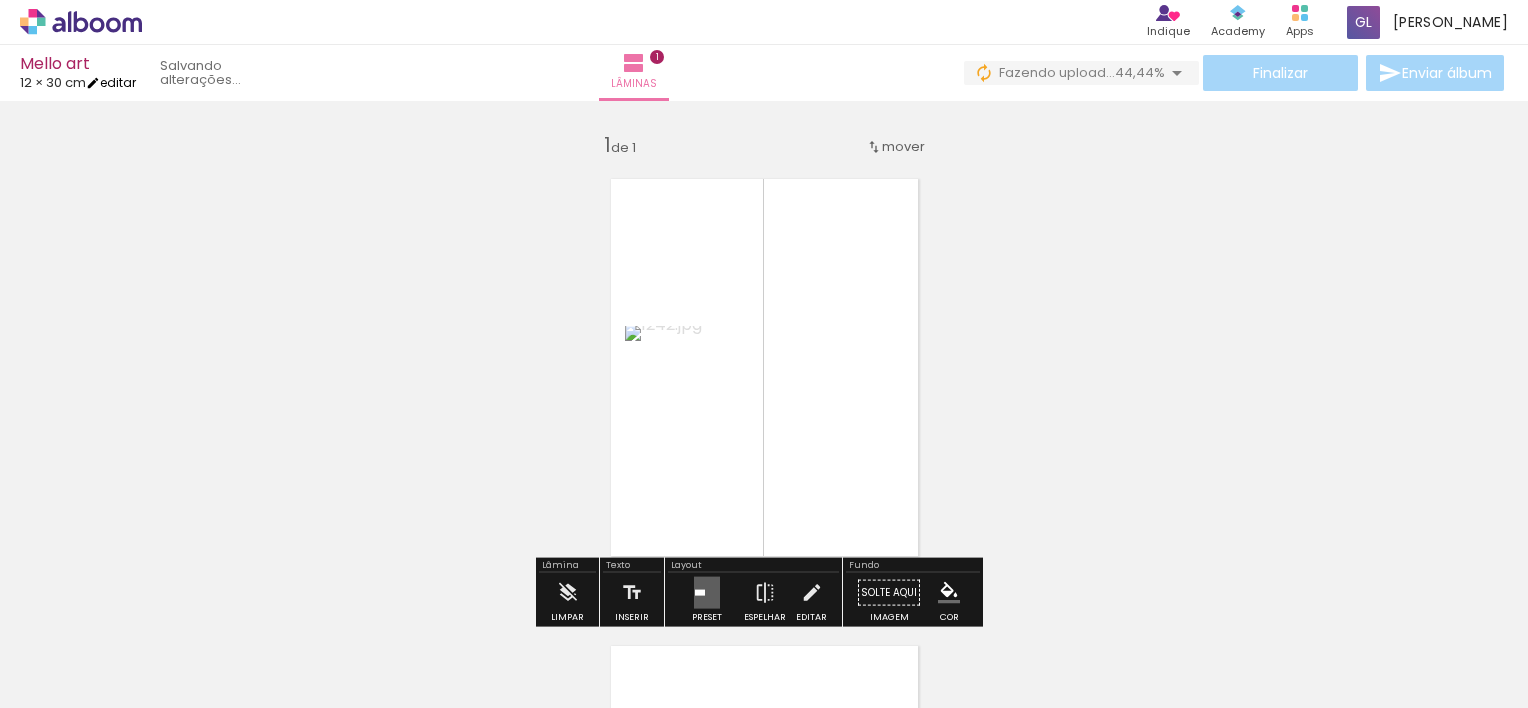 click on "editar" at bounding box center [111, 82] 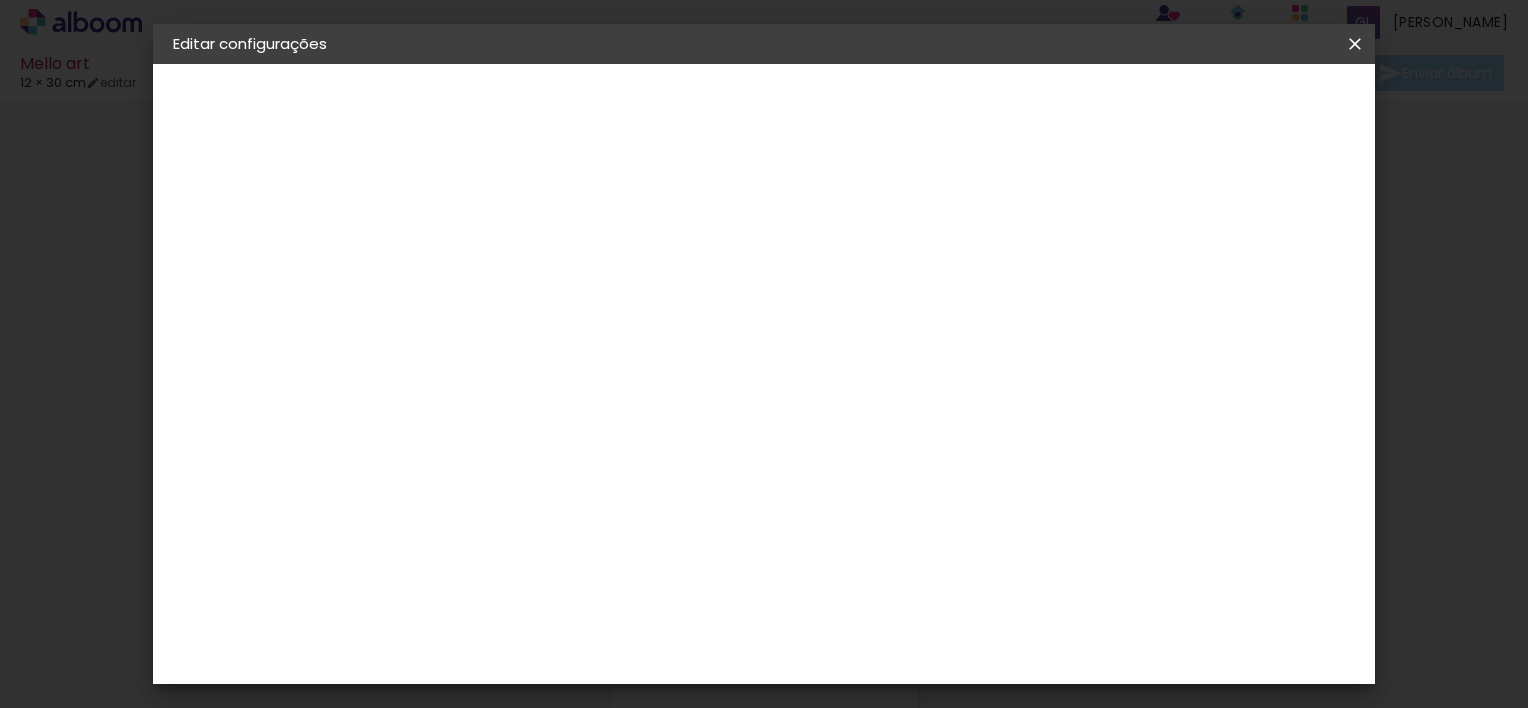 scroll, scrollTop: 100, scrollLeft: 0, axis: vertical 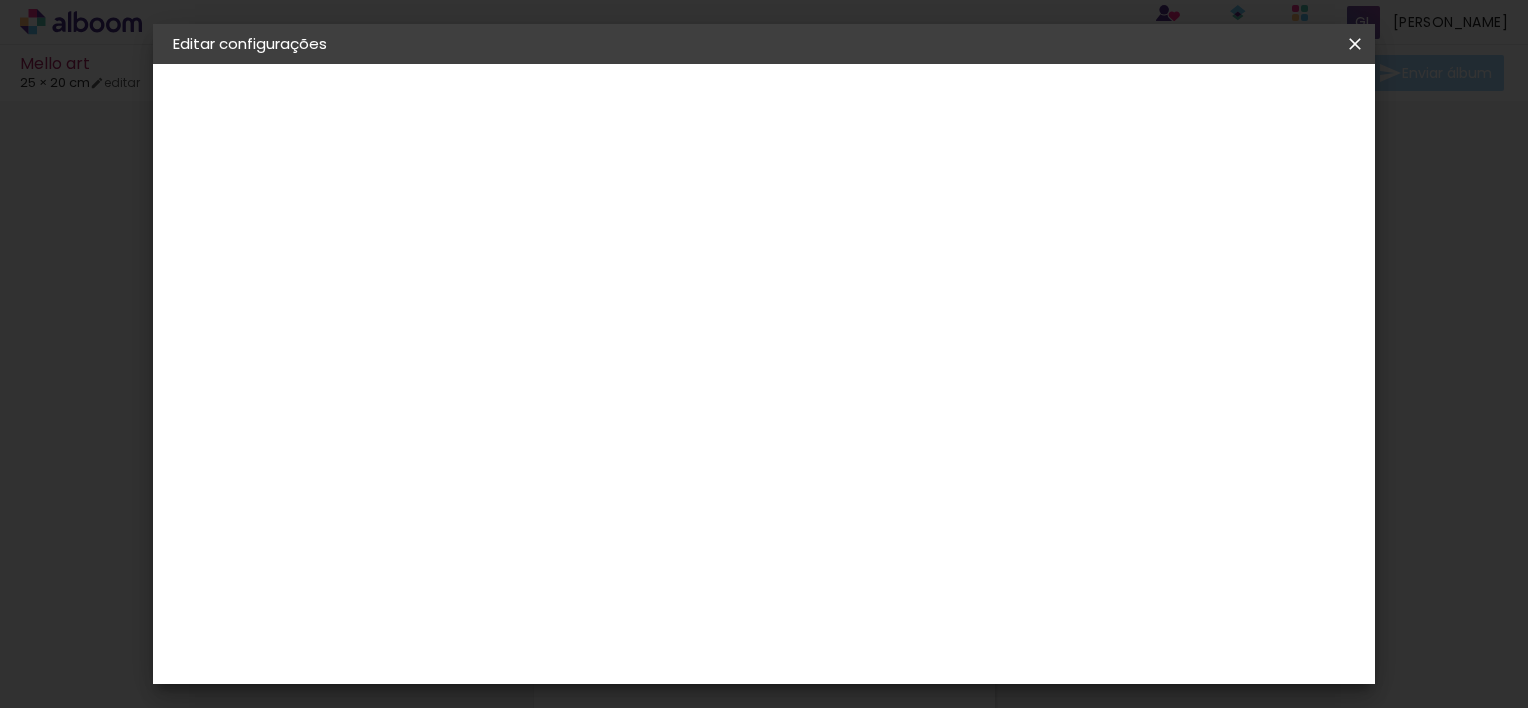 click on "12.5" at bounding box center [803, 322] 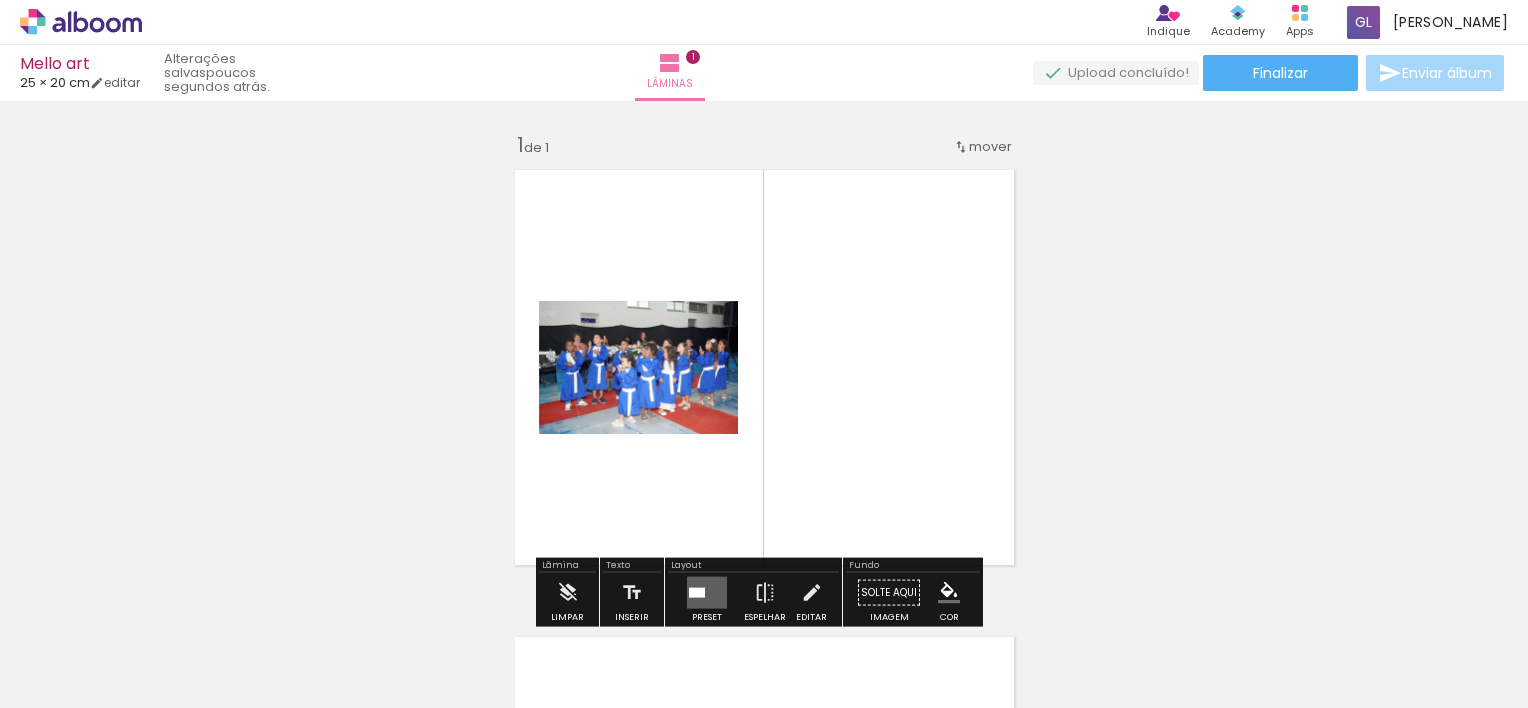 click 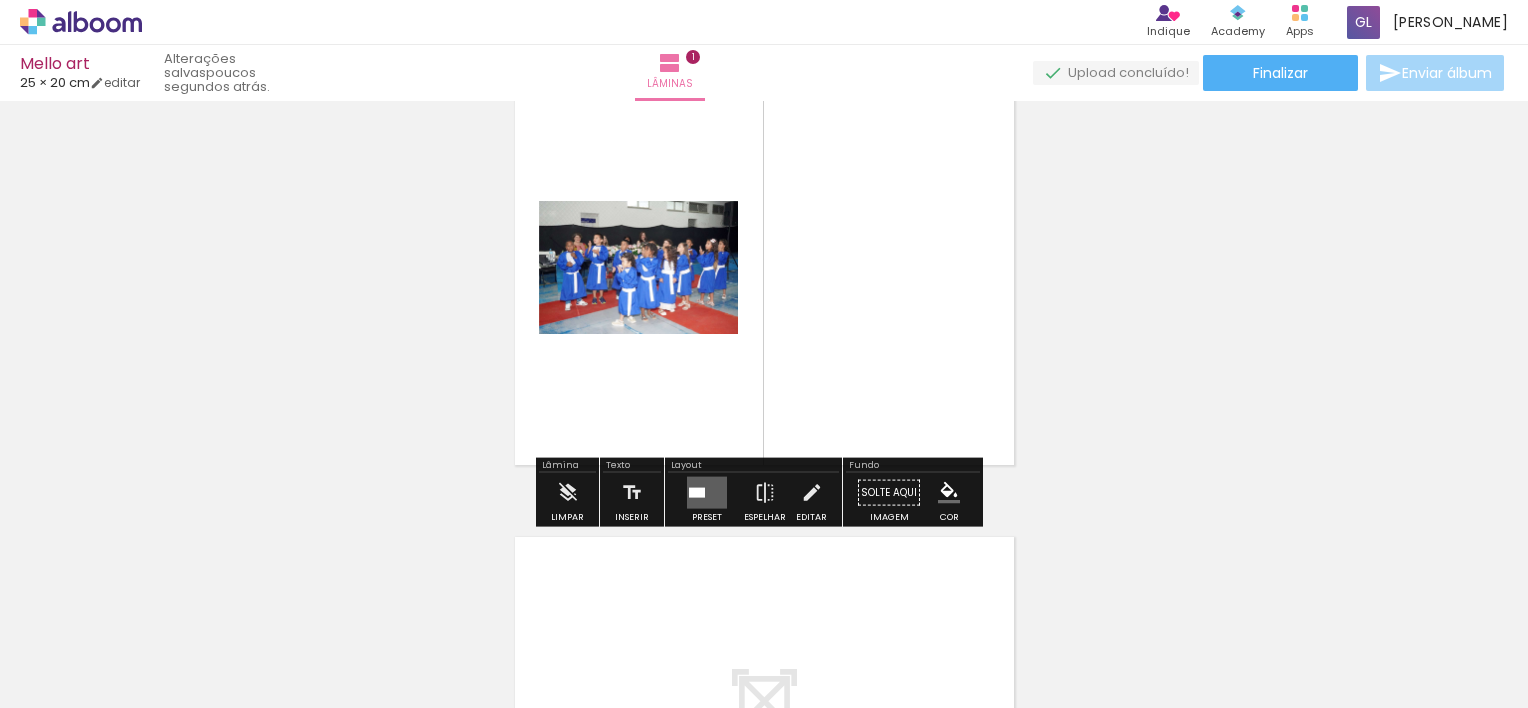 scroll, scrollTop: 100, scrollLeft: 0, axis: vertical 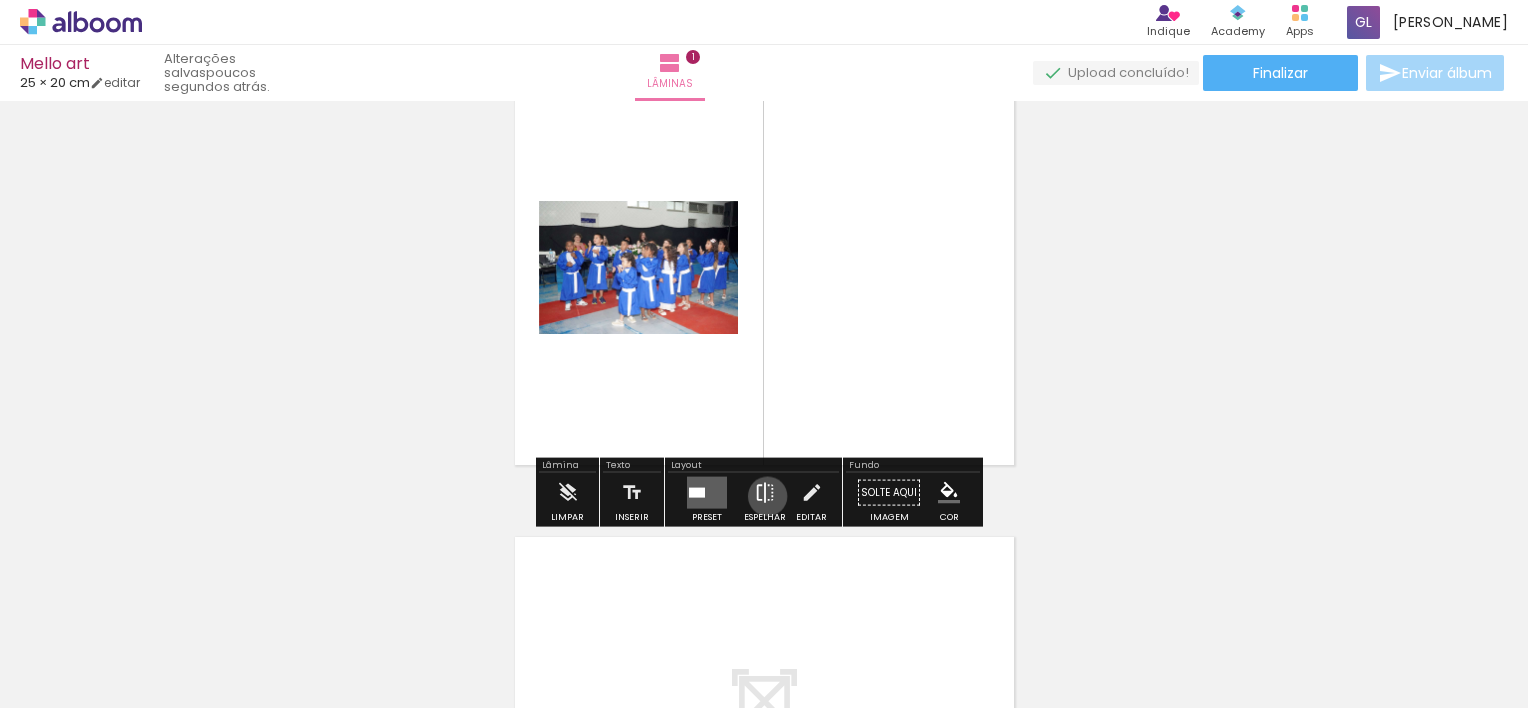 click at bounding box center [765, 493] 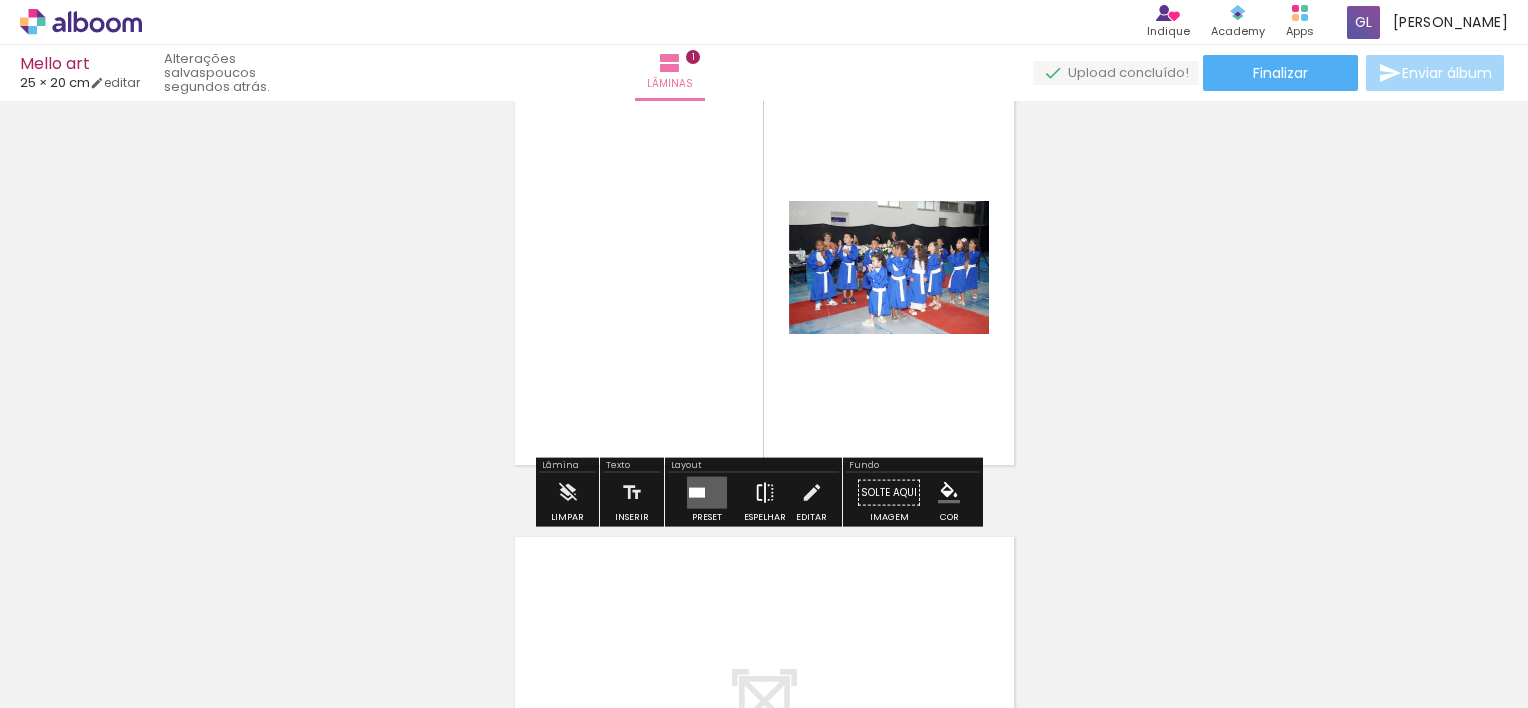 click at bounding box center (765, 493) 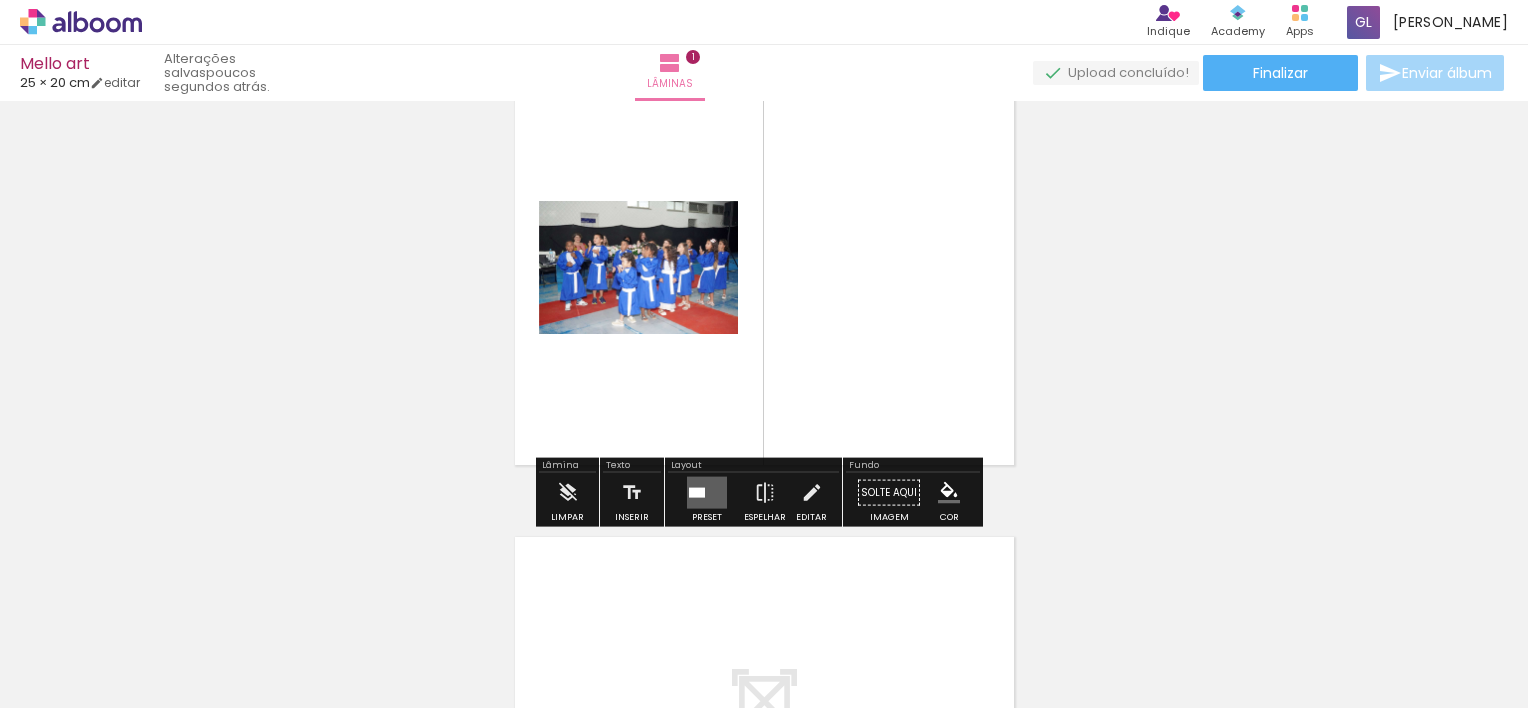 click at bounding box center (200, 640) 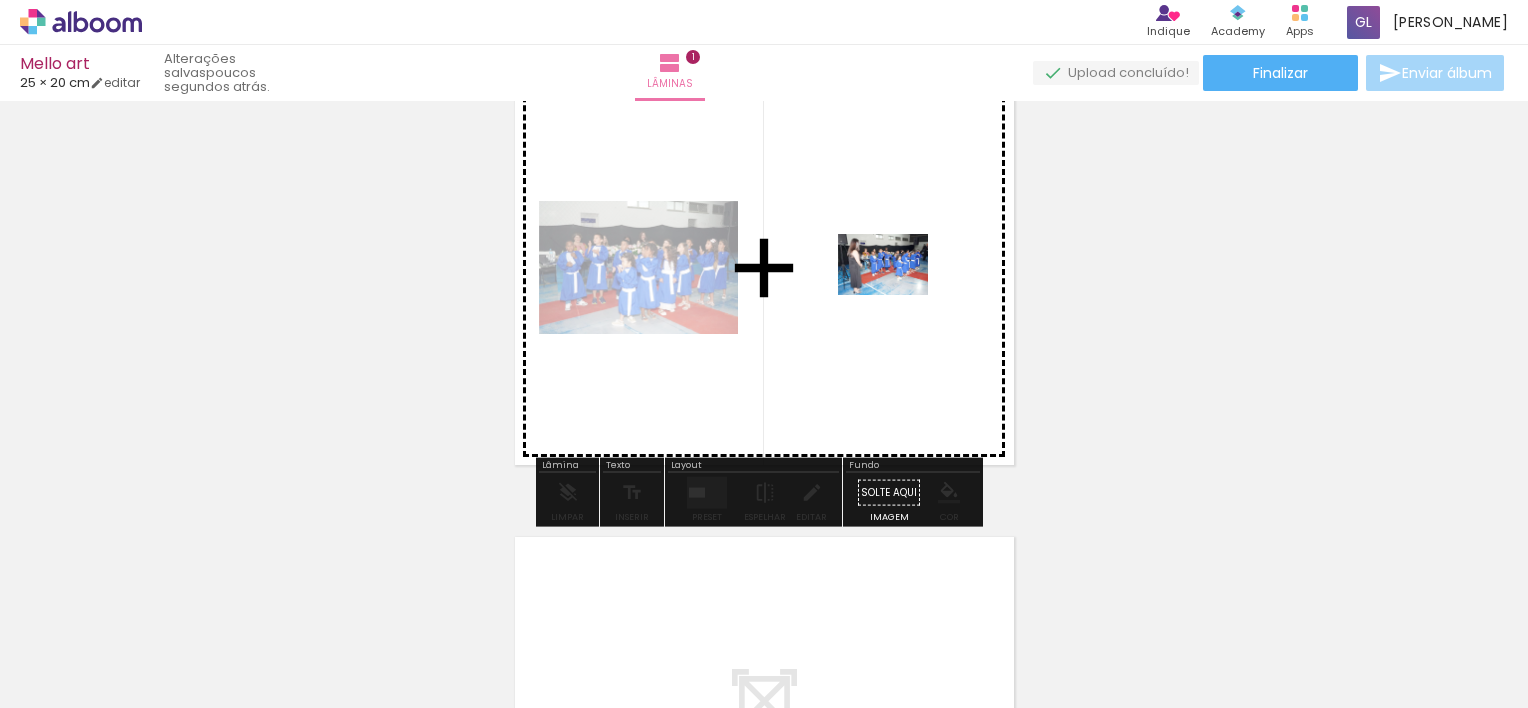 drag, startPoint x: 676, startPoint y: 620, endPoint x: 895, endPoint y: 304, distance: 384.46976 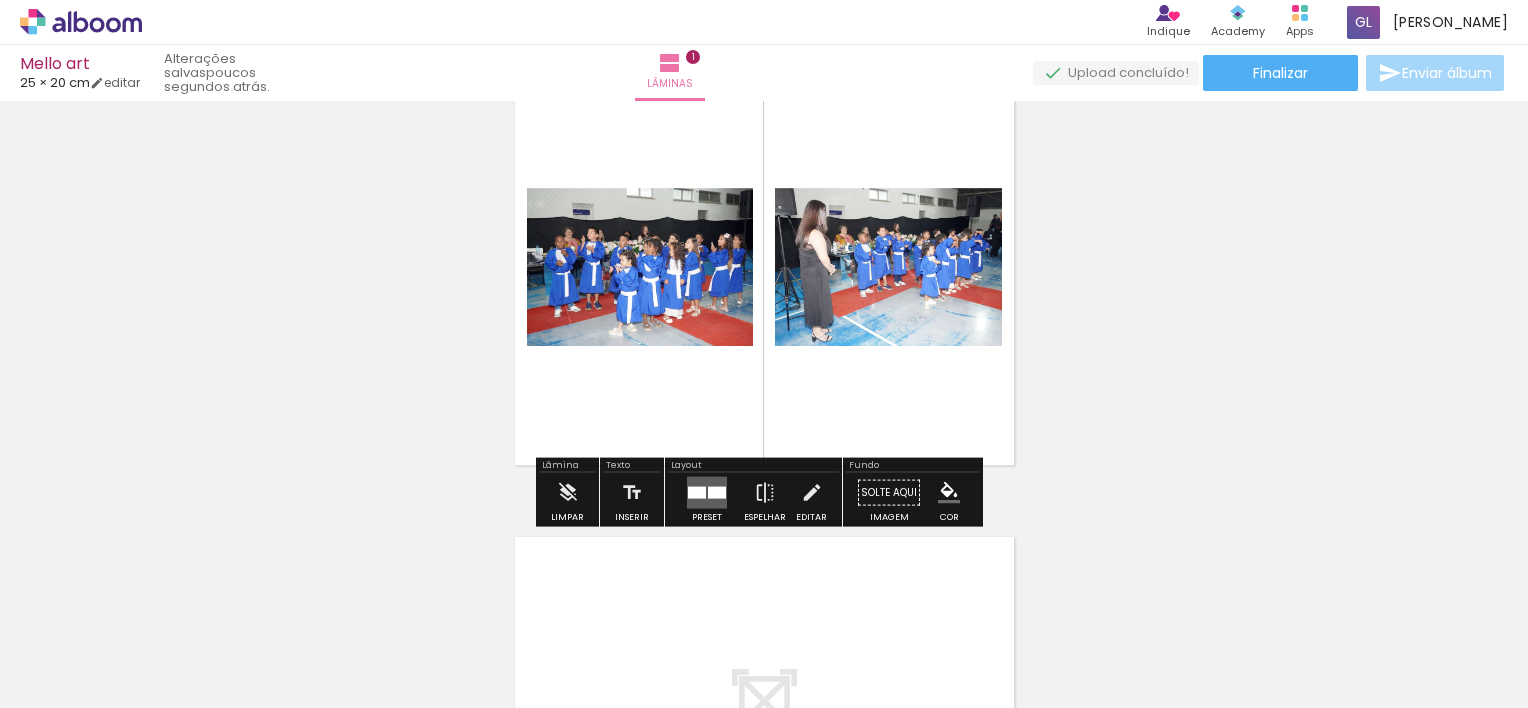 scroll, scrollTop: 0, scrollLeft: 0, axis: both 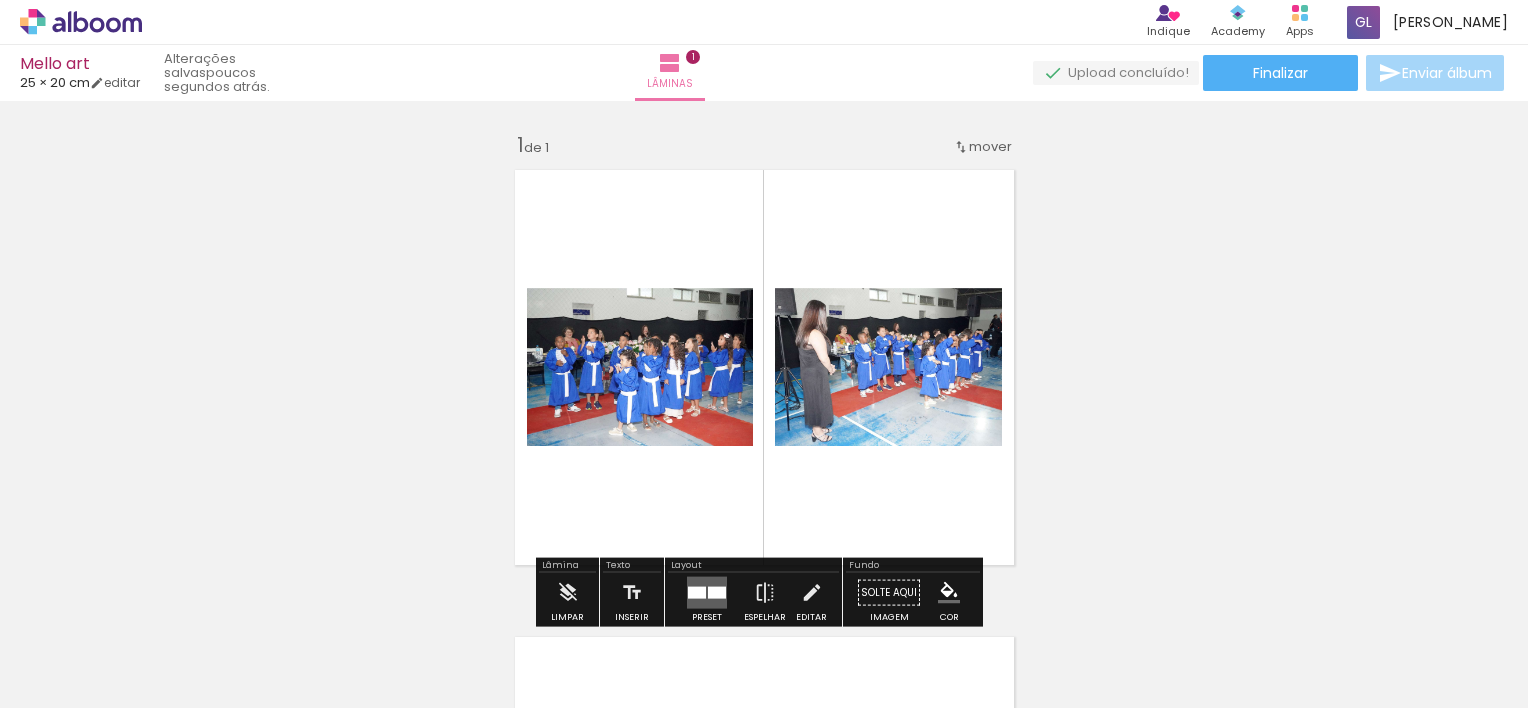 click on "Inserir lâmina 1  de 1" at bounding box center (764, 575) 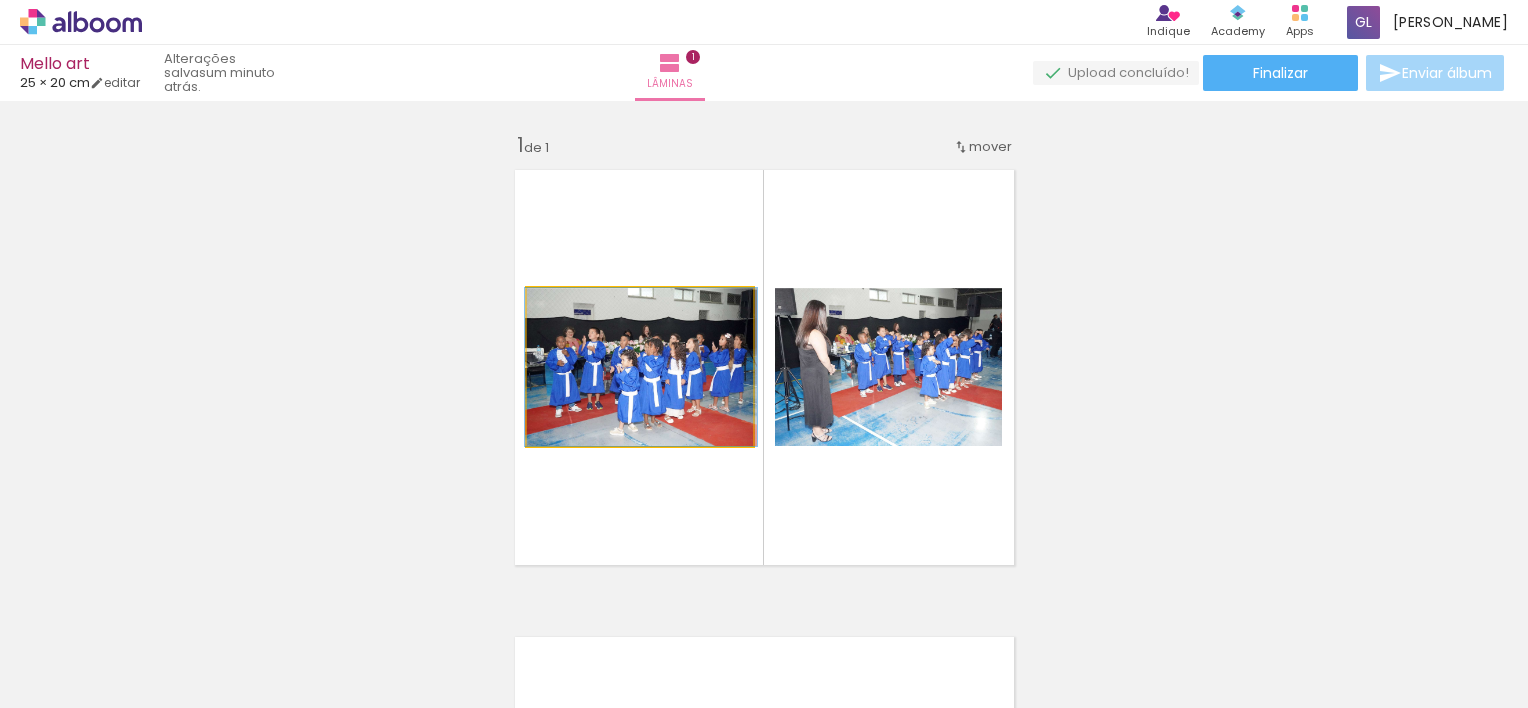 drag, startPoint x: 666, startPoint y: 366, endPoint x: 667, endPoint y: 300, distance: 66.007576 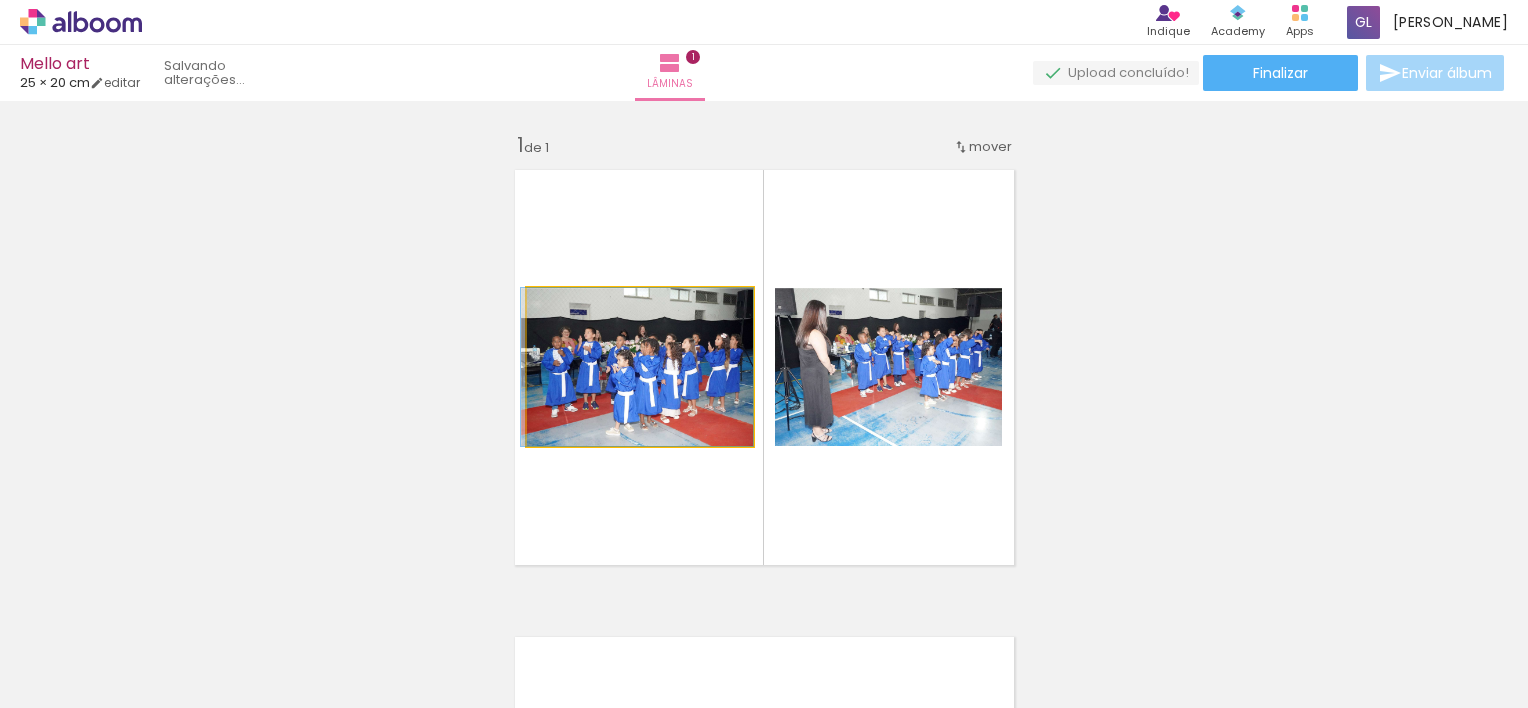 drag, startPoint x: 683, startPoint y: 385, endPoint x: 668, endPoint y: 379, distance: 16.155495 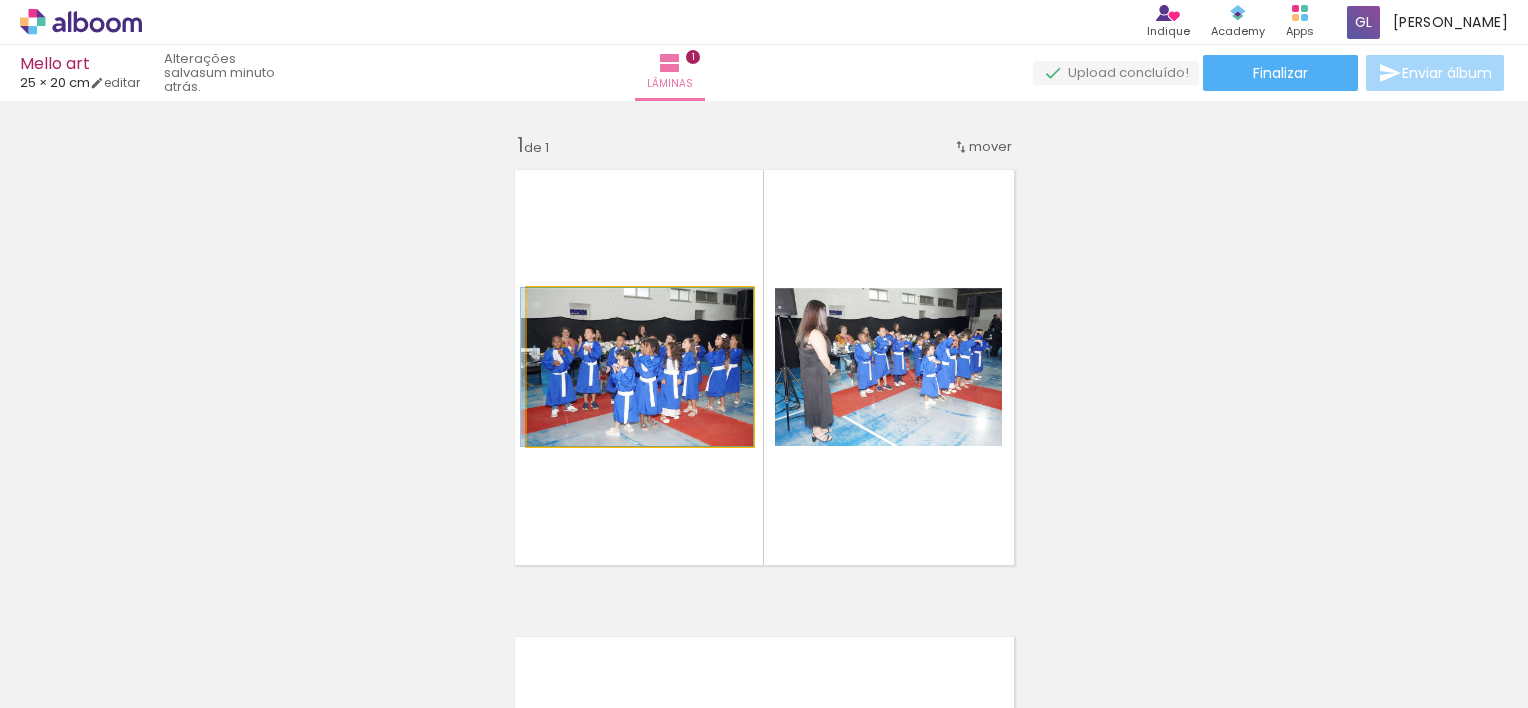 click 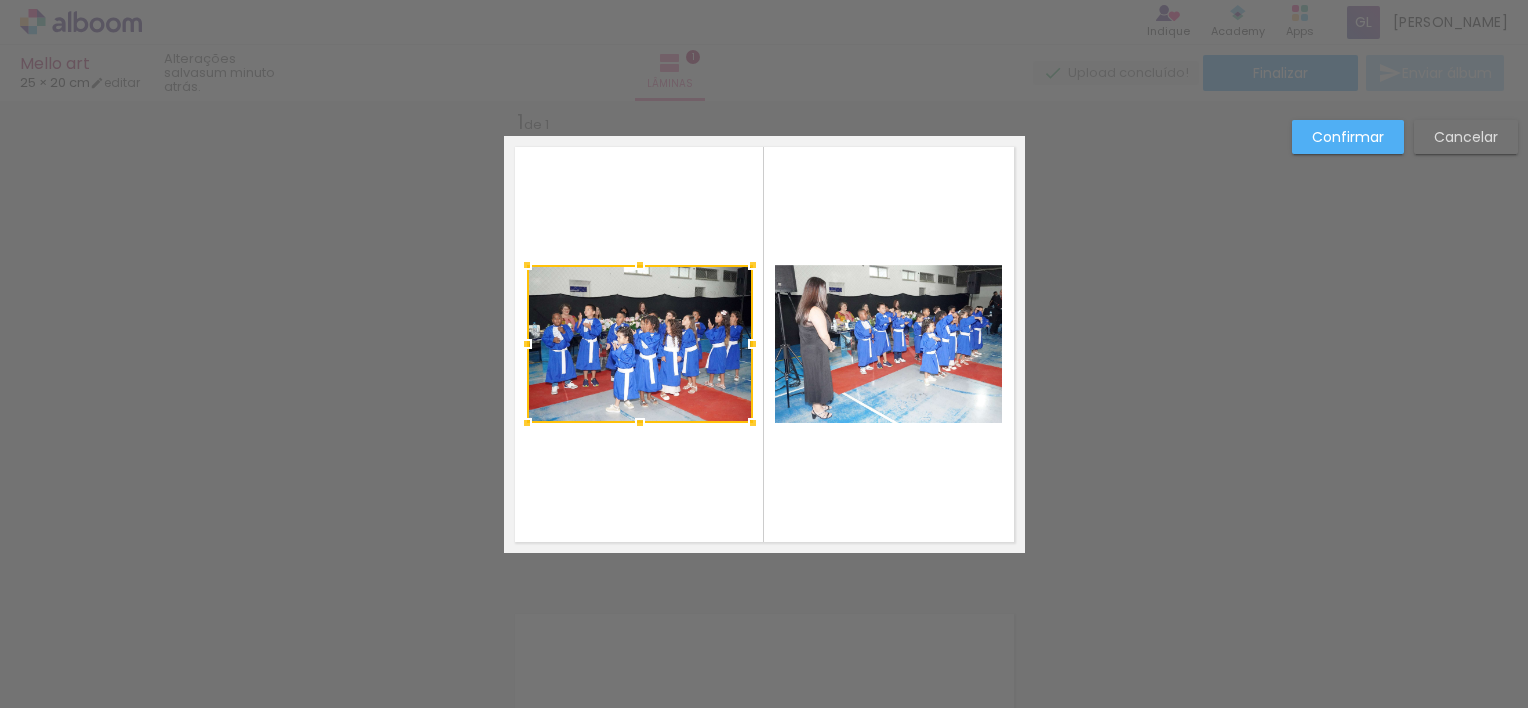 scroll, scrollTop: 25, scrollLeft: 0, axis: vertical 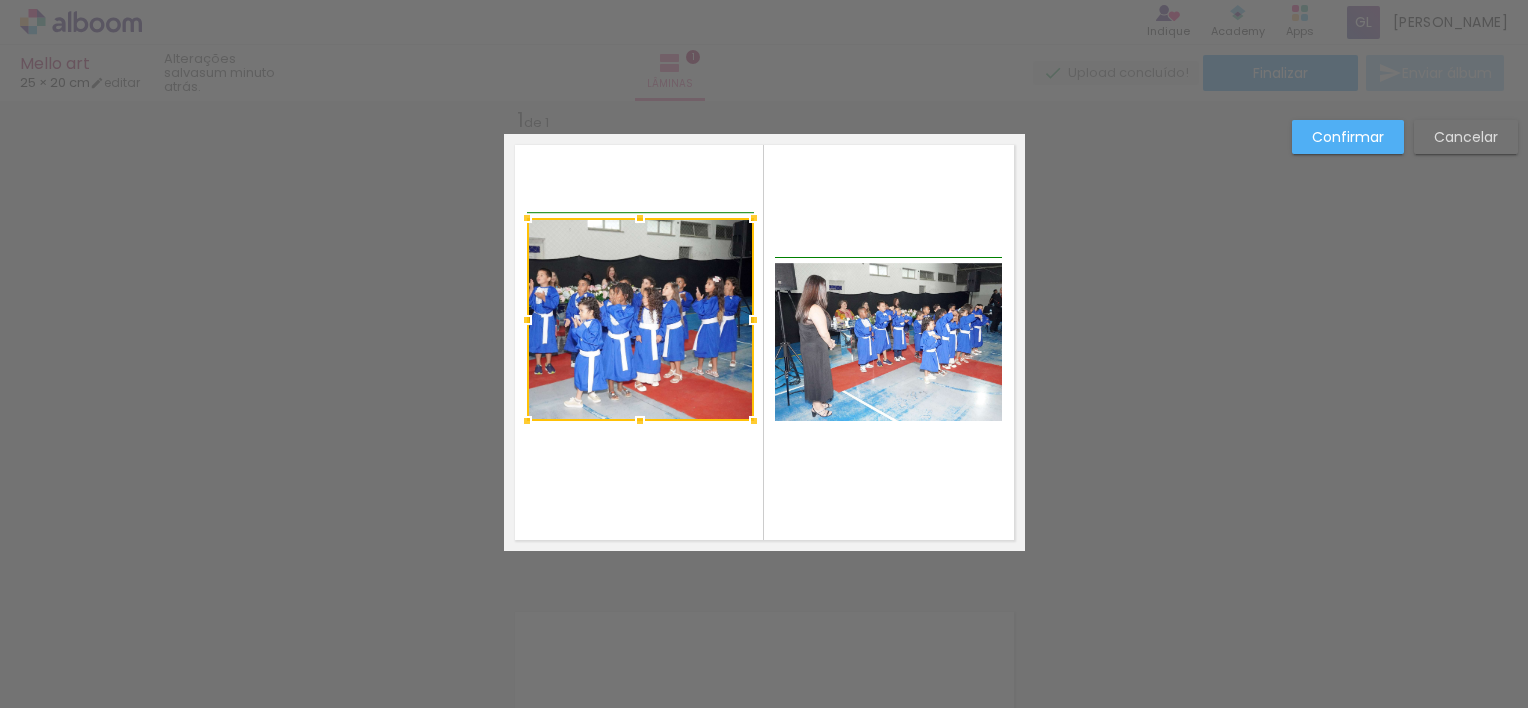 drag, startPoint x: 744, startPoint y: 260, endPoint x: 734, endPoint y: 216, distance: 45.122055 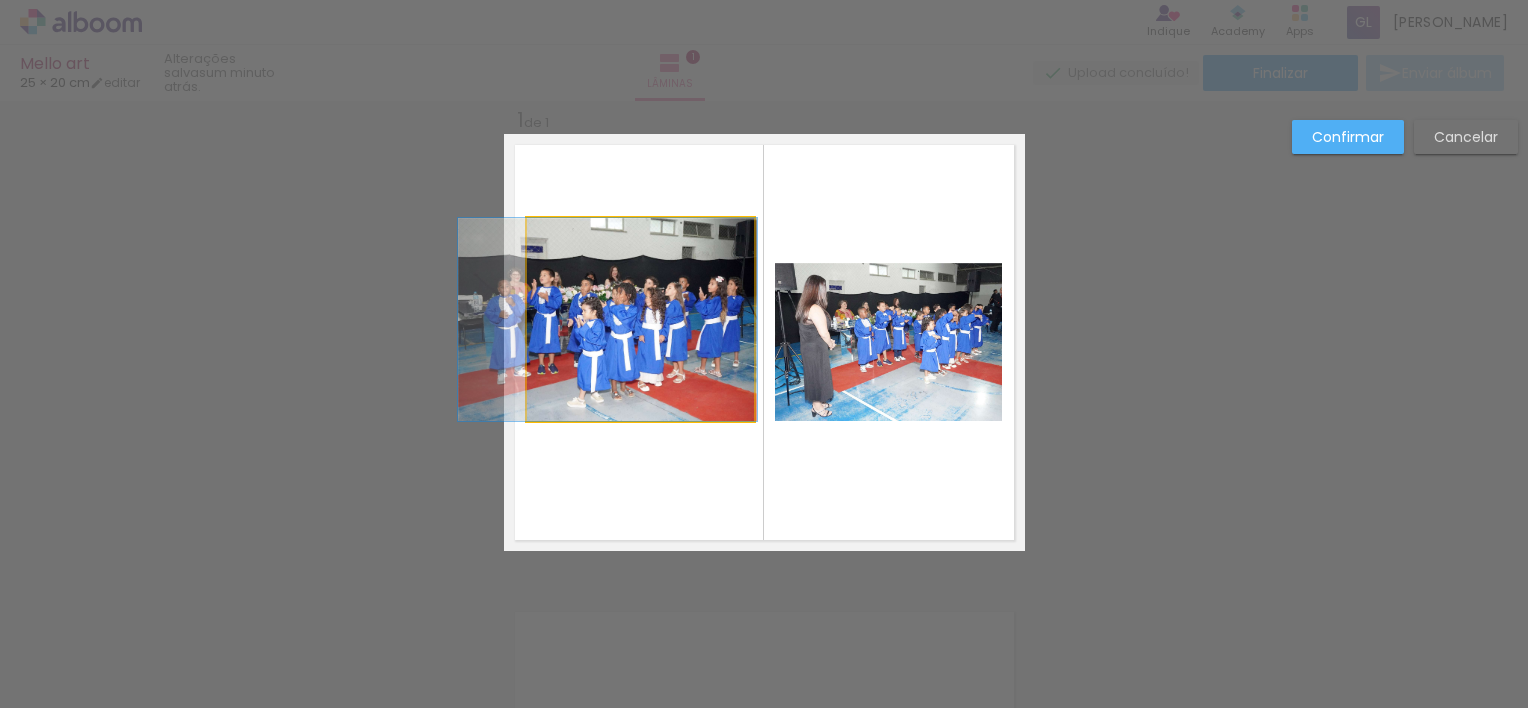 drag, startPoint x: 681, startPoint y: 335, endPoint x: 684, endPoint y: 373, distance: 38.118237 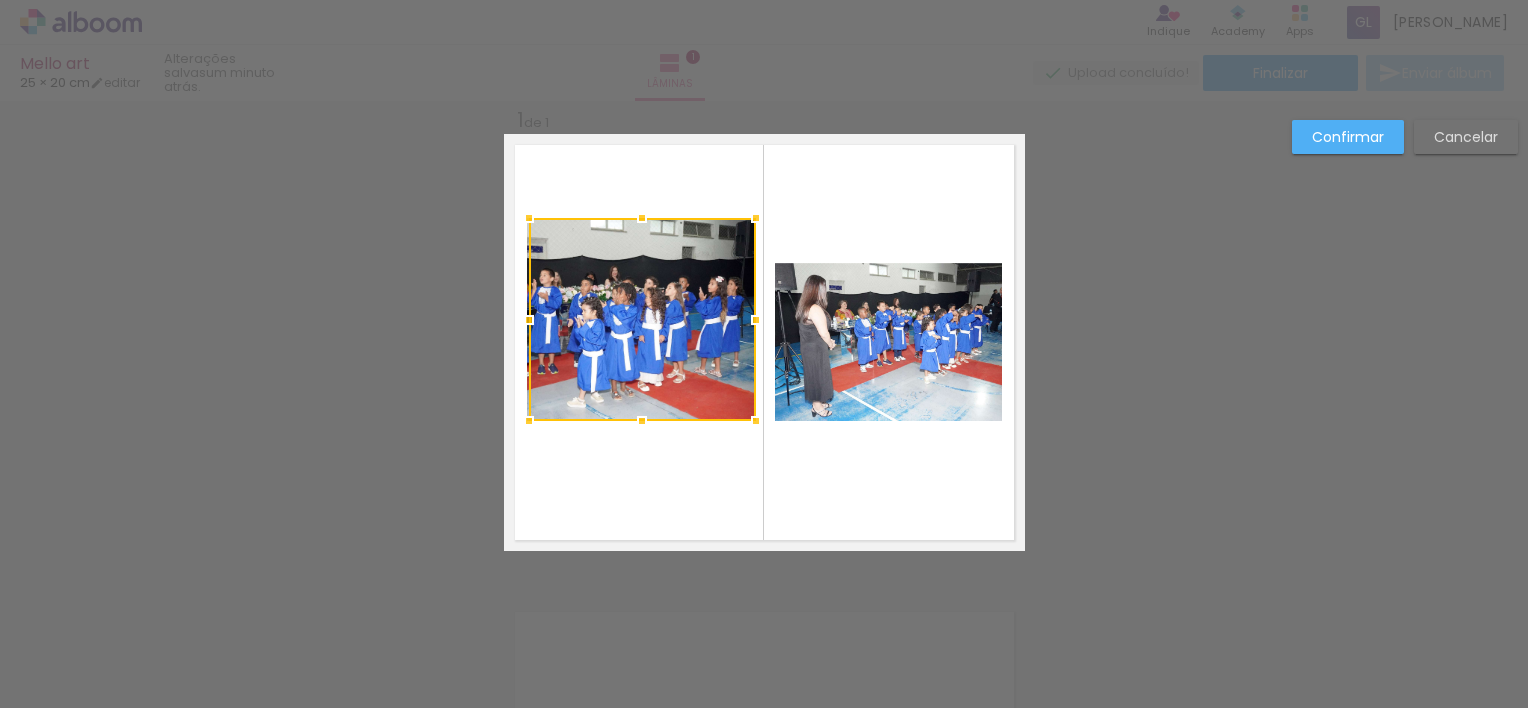 drag, startPoint x: 704, startPoint y: 376, endPoint x: 689, endPoint y: 397, distance: 25.806976 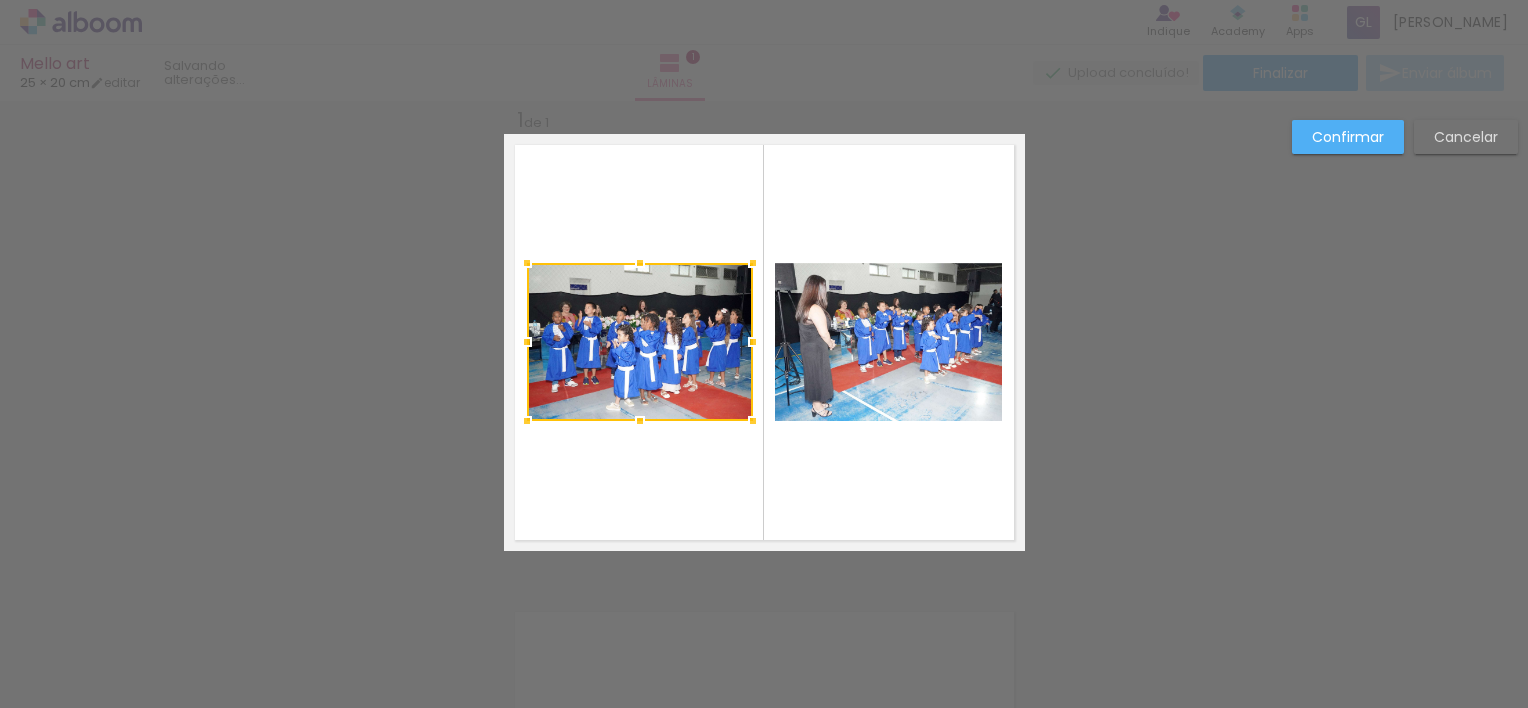 click on "Confirmar Cancelar" at bounding box center [764, 567] 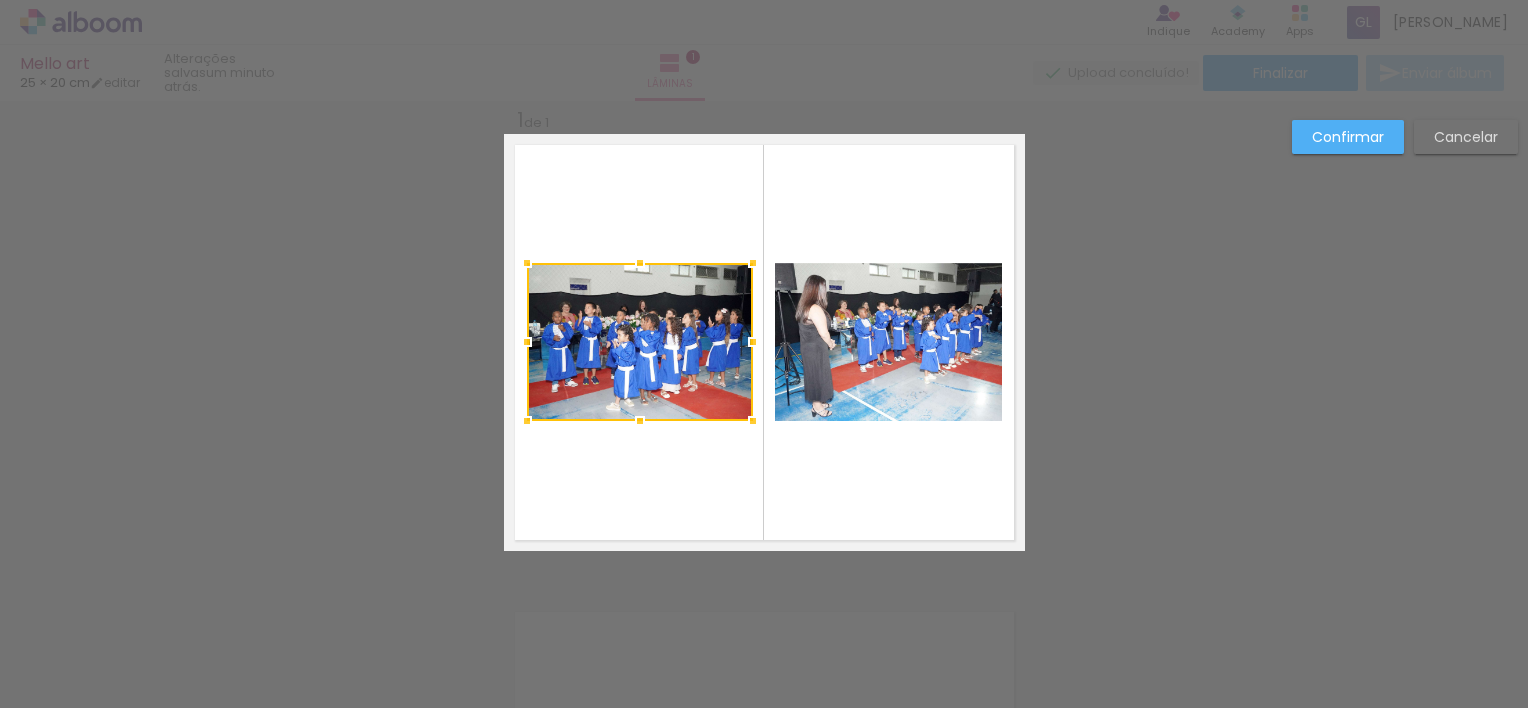 click on "Cancelar" at bounding box center (1466, 137) 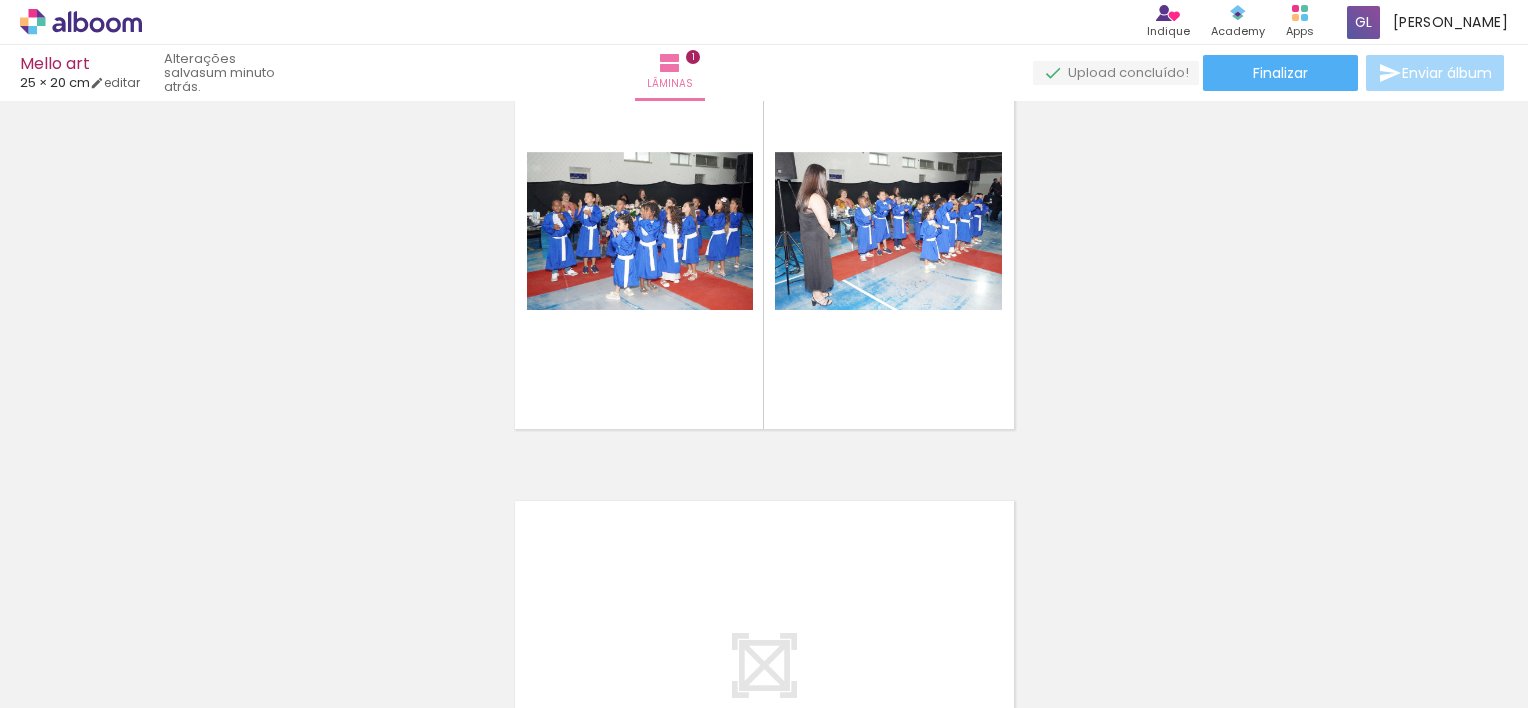 scroll, scrollTop: 0, scrollLeft: 0, axis: both 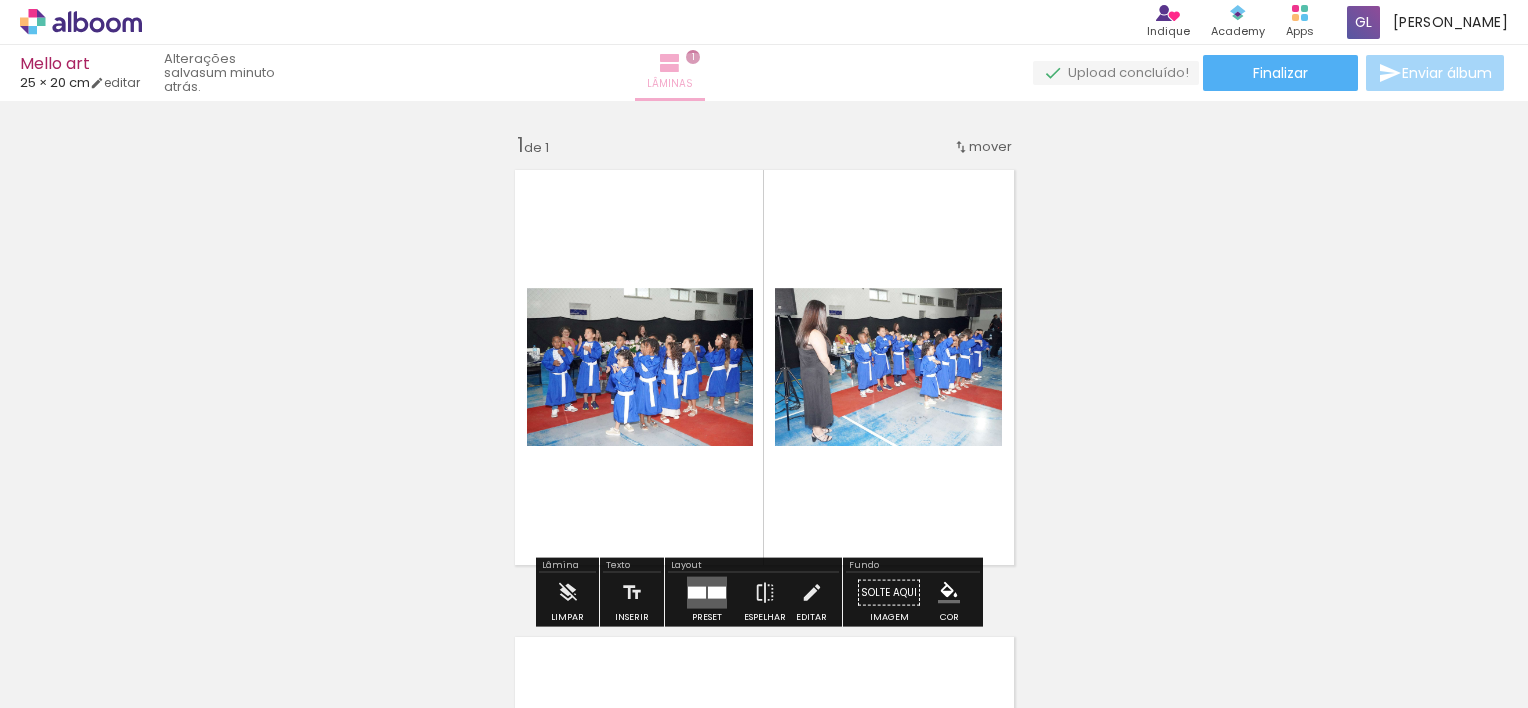 click on "Lâminas 1" at bounding box center (670, 73) 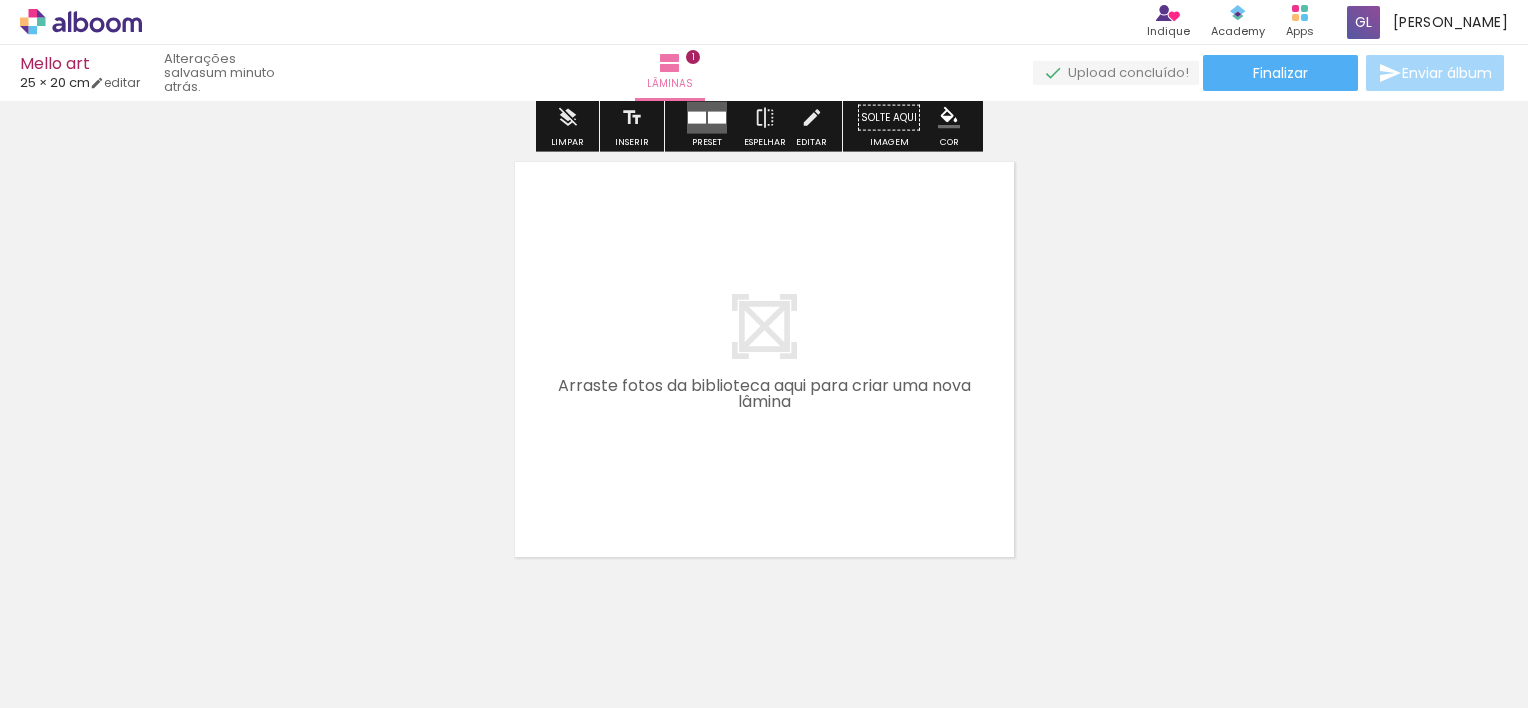 scroll, scrollTop: 230, scrollLeft: 0, axis: vertical 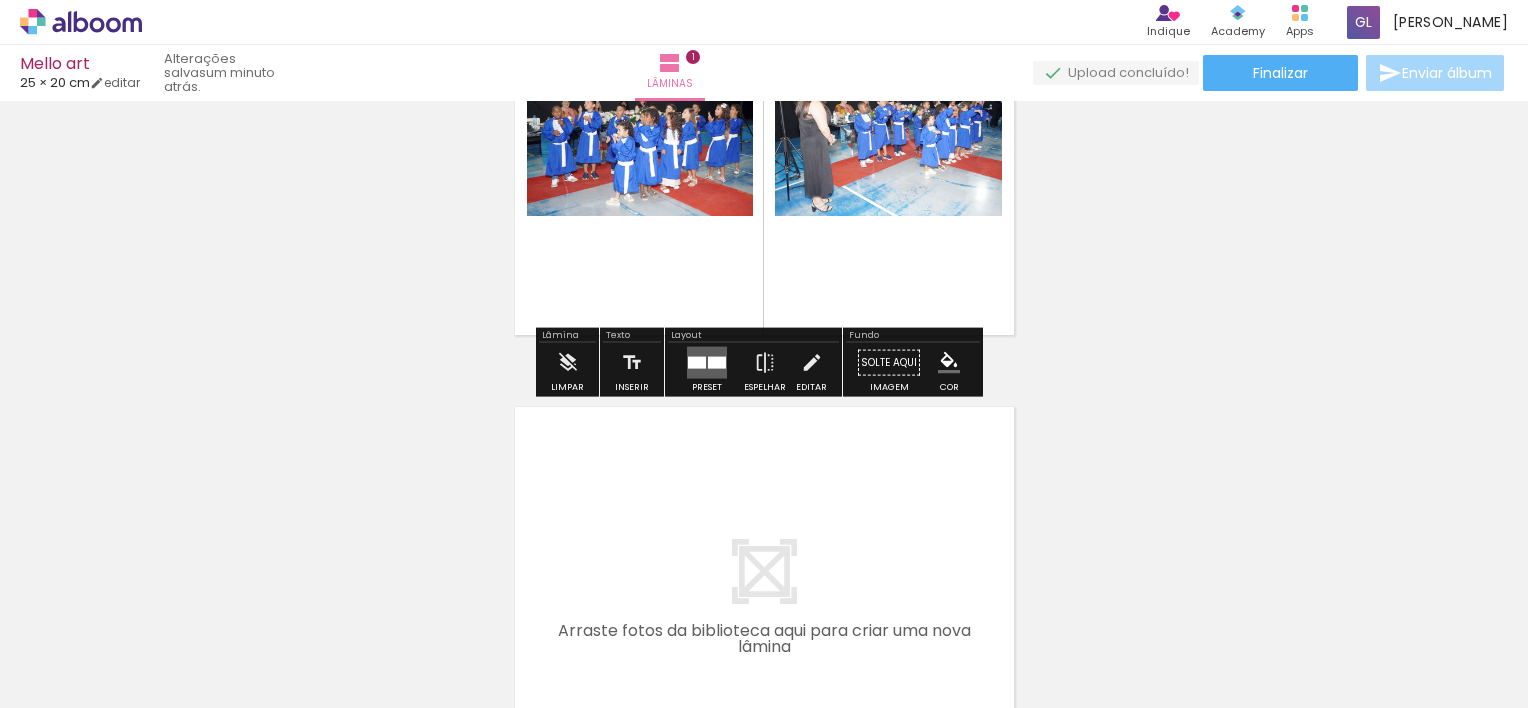 click on "Inserir lâmina 1  de 1" at bounding box center (764, 345) 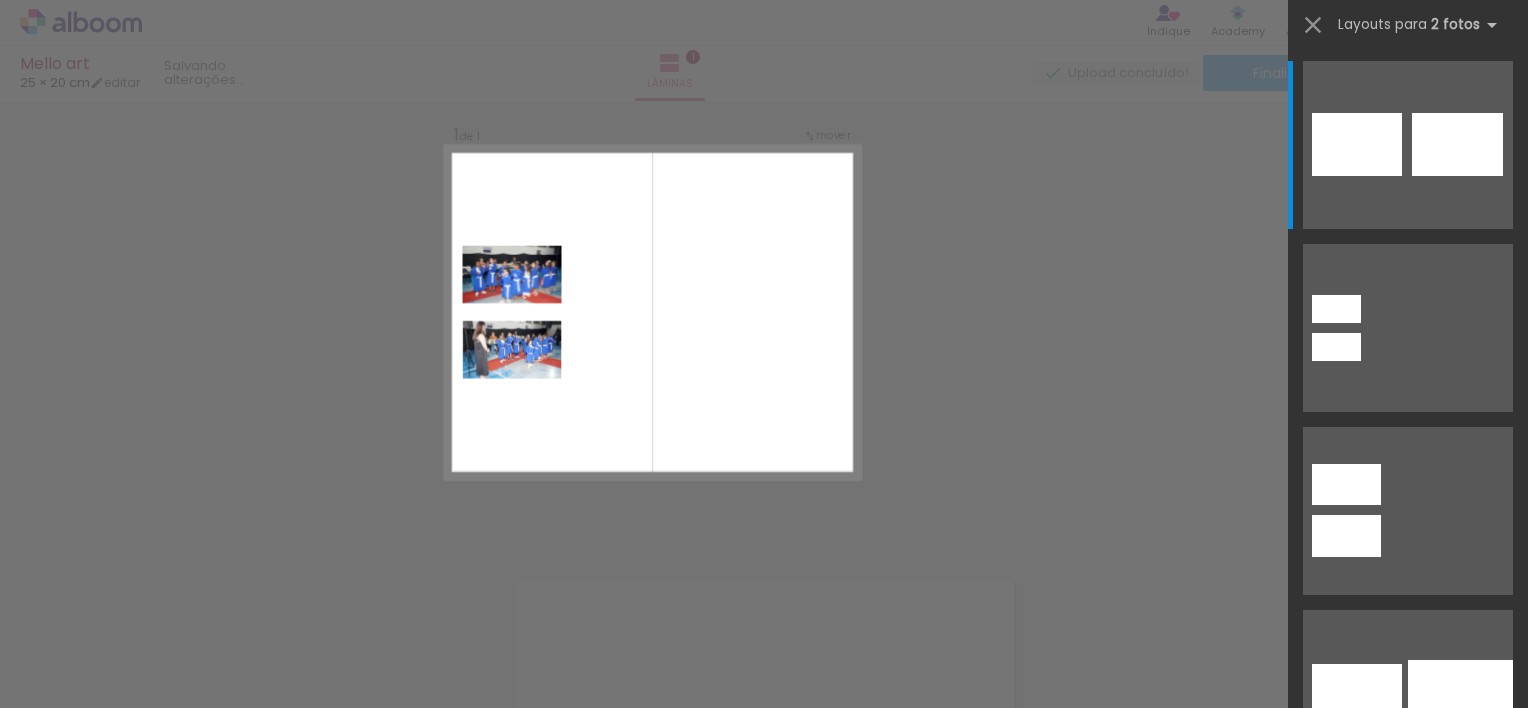 scroll, scrollTop: 25, scrollLeft: 0, axis: vertical 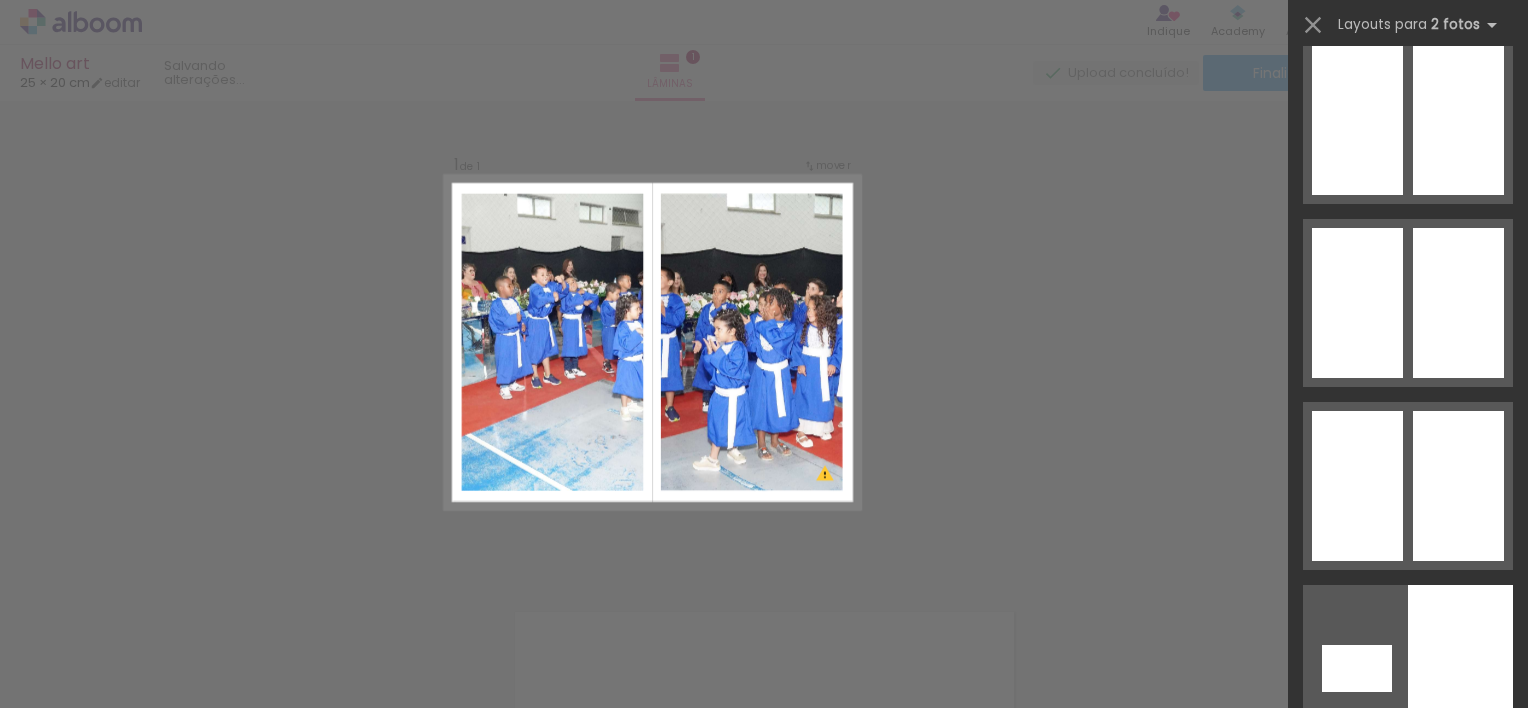 click on "Confirmar Cancelar" at bounding box center [764, 567] 